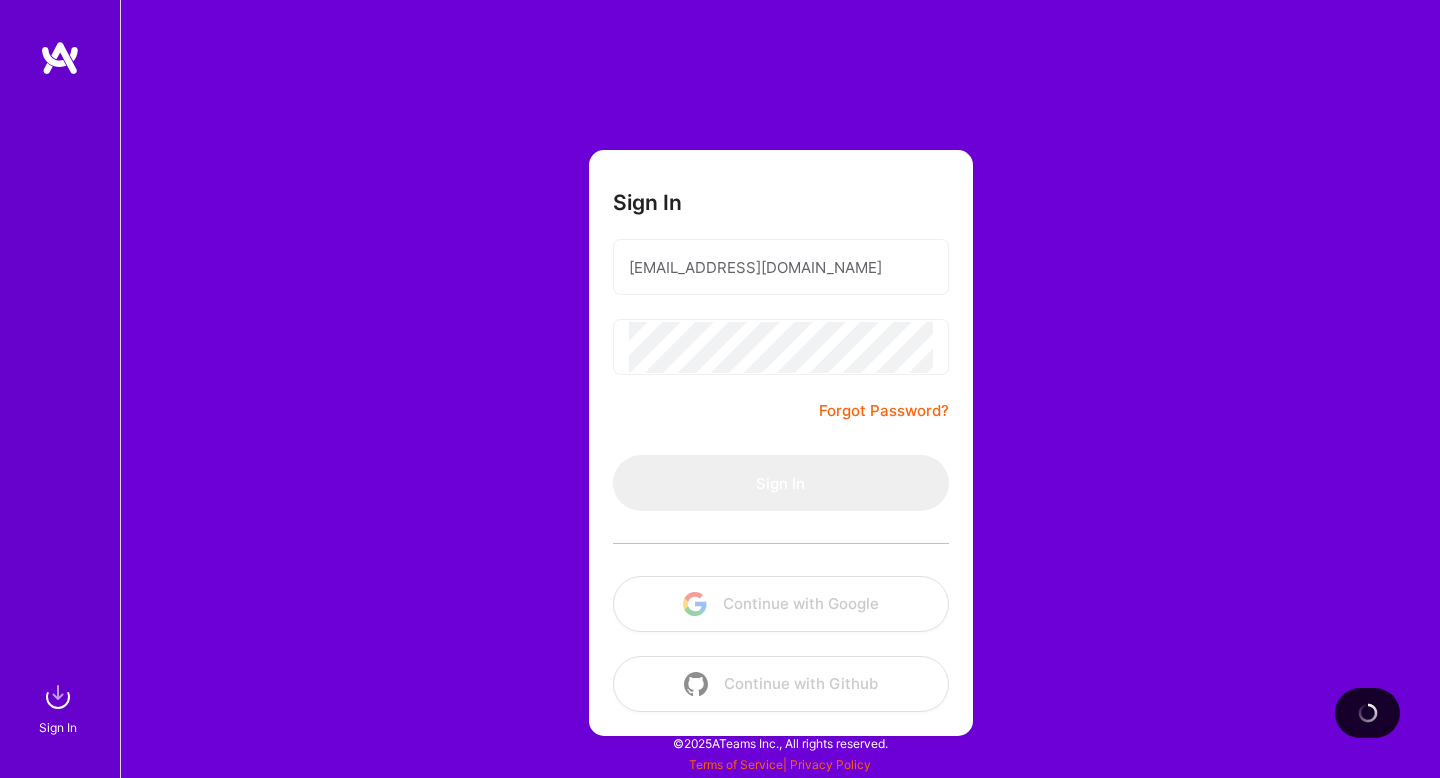 scroll, scrollTop: 0, scrollLeft: 0, axis: both 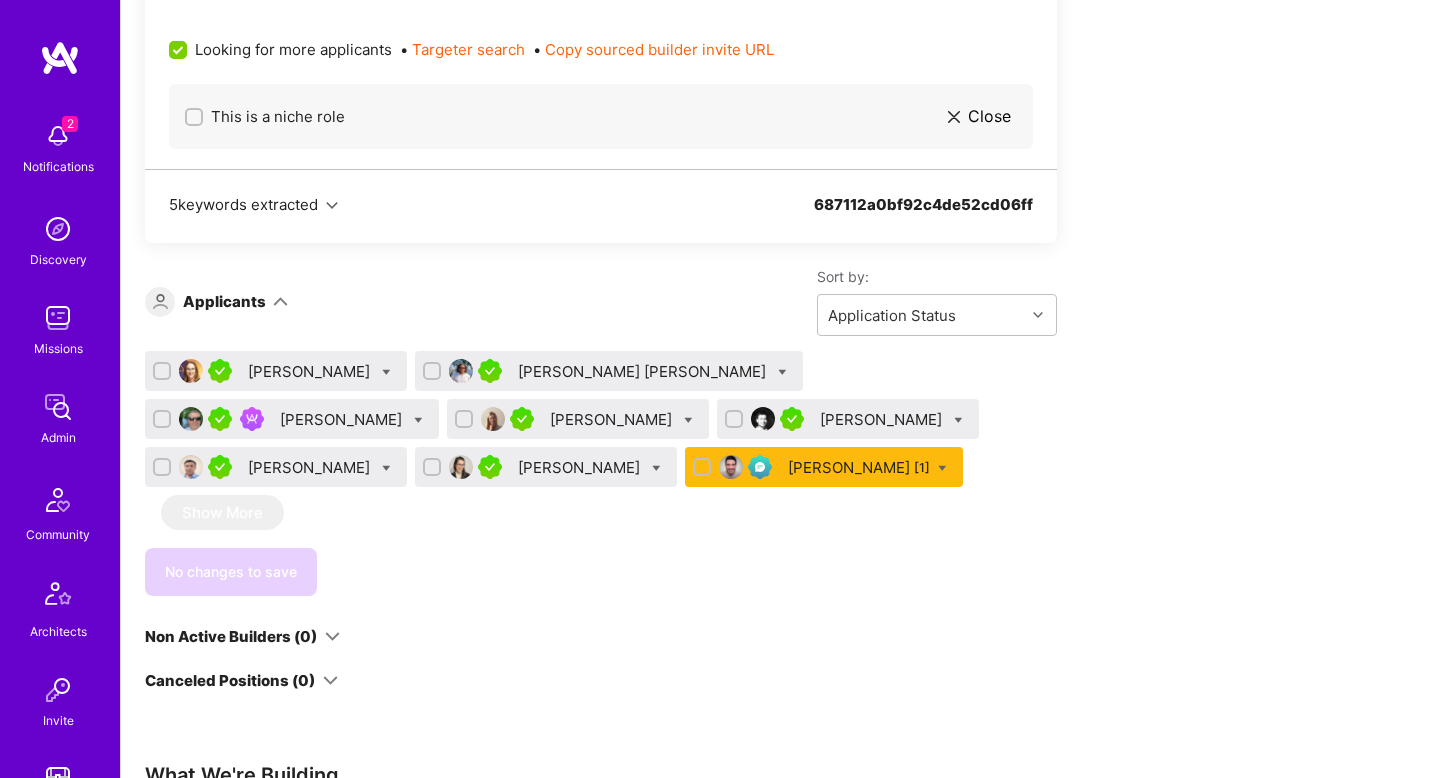 click on "Apply for a Mission Role We’re actively looking for builders. This is the best time to request to join. Product Manager Open role Request to join Refer a peer Description Experienced PM deep in healthcare. Strong knowledge of health plans and claims data is a must; Comfortable working with imperfect data; able to make reasonable assumptions and move forward; Highly analytical and structured thinker Company’s custom question Tell us about relevant experience in healthcare? Recommended role You seem to be a great fit for this role! Company’s preferred rate range: $ 96  - $ 120 If your rate is higher, you can still request to join — but your chances of getting on the mission may be lower. Minimum availability 20  hours You're available 40 hours per week Working-hours overlap 4 hours  with   9am    -    5pm ,     Jerusalem You overlap for  7 hours  ( 10am - 5pm   your time) Required location See locations Your location works for this role Required skills Agile Product Analytics SQL •   Targeter search" at bounding box center (745, 408) 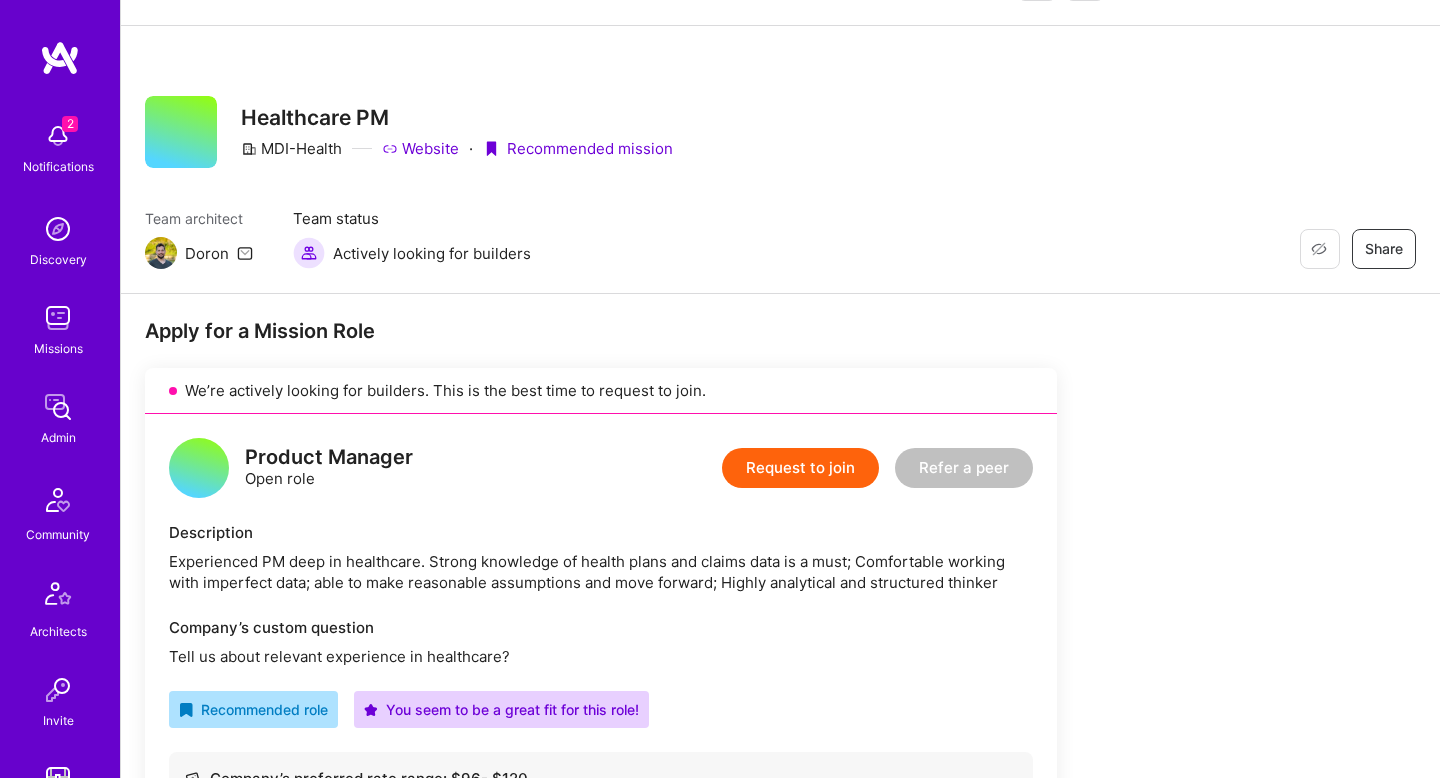 scroll, scrollTop: 0, scrollLeft: 0, axis: both 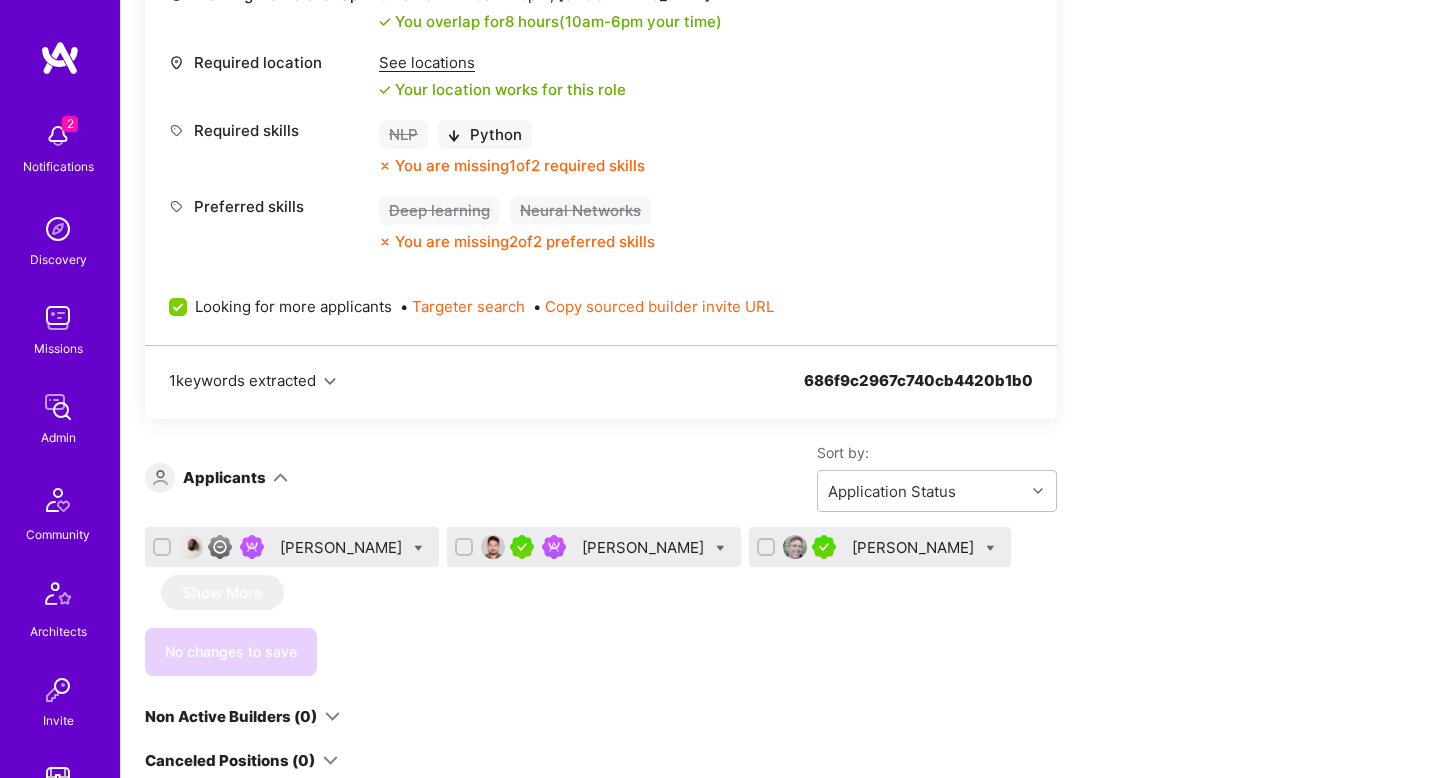 click on "Apply for a Mission Role We’re actively looking for builders. This is the best time to request to join. Data Scientist Open role Request to join Refer a peer Description Senior GenAI/NLP Algorithm Developer to build LLM-based pipelines that turn text into real-time, insight-driven sports video. You’ll lead projects—semantic parsing, retrieval systems, prompt engineering—owning everything from research to production. Must have deep Python skills, experience with LLMs, and a strong algorithmic mindset. Company’s custom question Tell us about a system you built that combined NLP techniques (e.g. semantic parsing, entity extraction) with LLMs or retrieval. Company's preferred hourly rate range:  $ 100  — $ 125 If your rate is higher, you can still request to join — but your chances of getting on the mission may be lower. Minimum availability 30  hours You're available 40 hours per week Working-hours overlap 6 hours  with   10am    -    6pm ,     [GEOGRAPHIC_DATA] You overlap for  8 hours  ( 10am - 6pm   NLP" at bounding box center [745, 561] 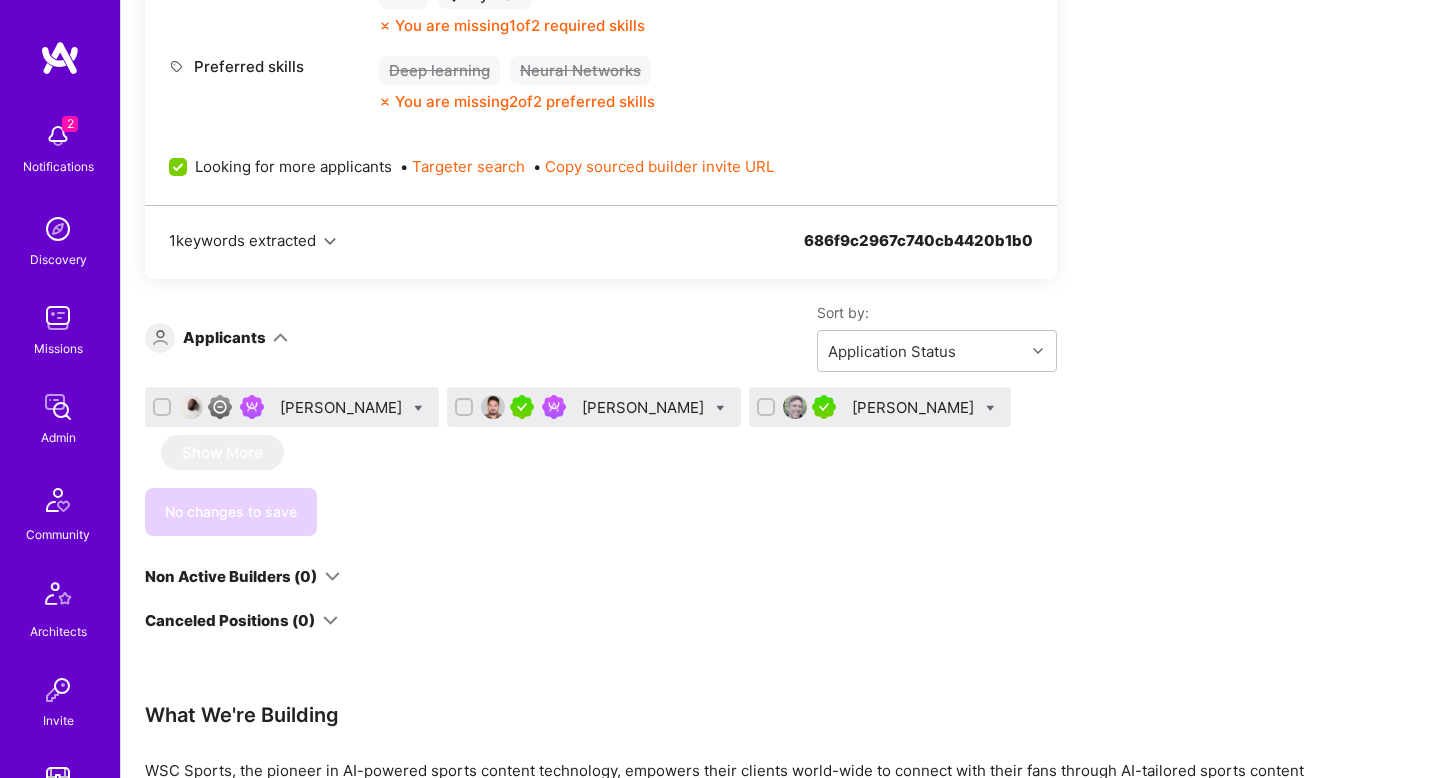 scroll, scrollTop: 1282, scrollLeft: 0, axis: vertical 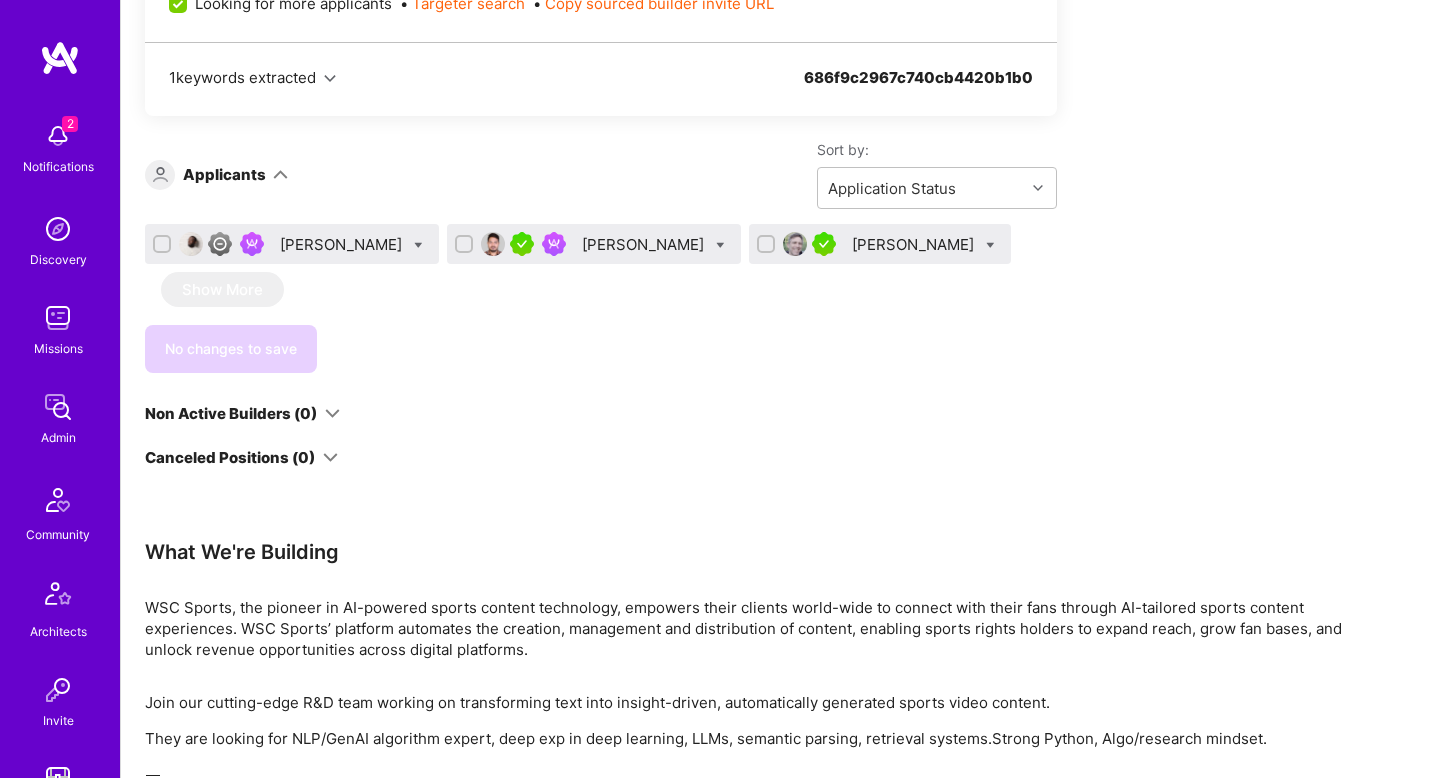 click on "Shachar Mirkin" at bounding box center (915, 244) 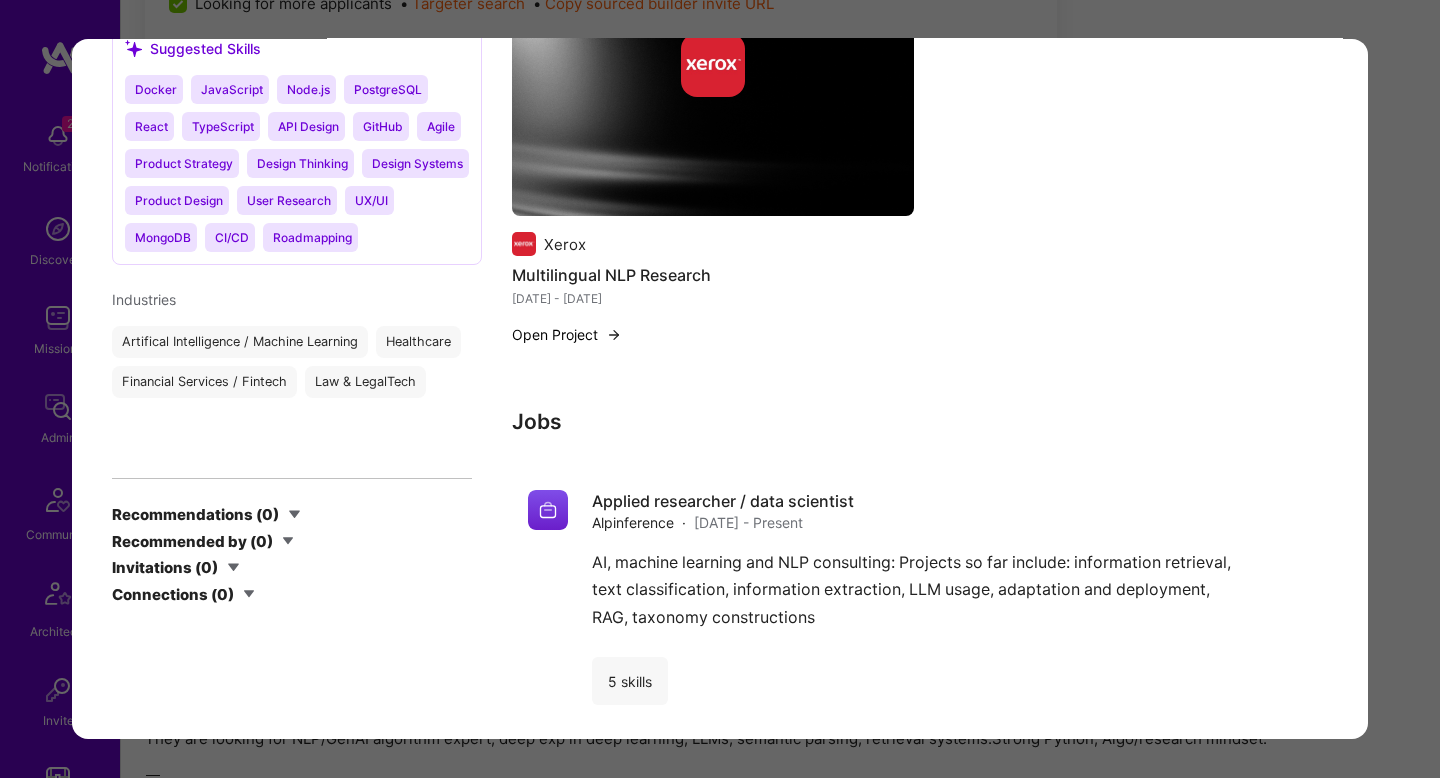 scroll, scrollTop: 3482, scrollLeft: 0, axis: vertical 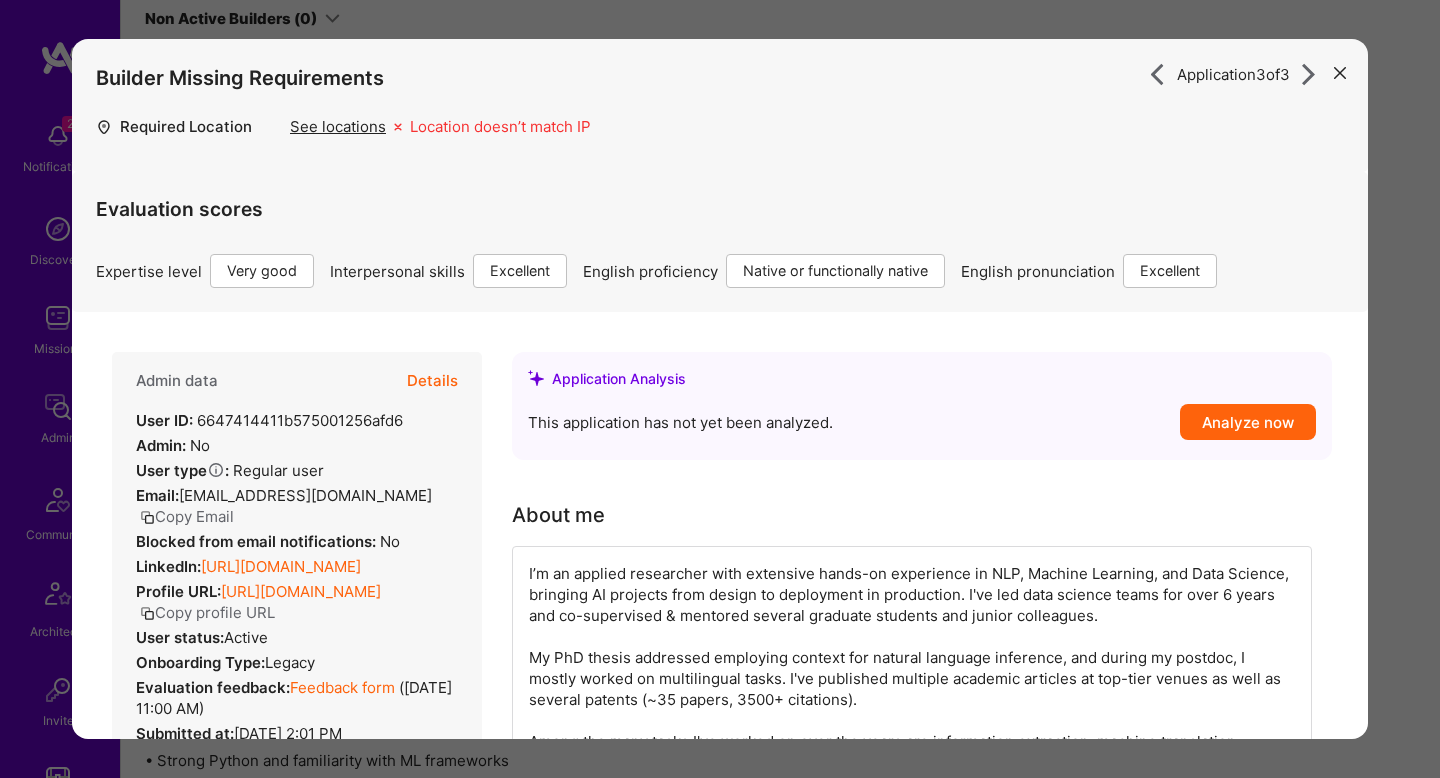 click on "Application  3  of  3 Builder Missing Requirements Required Location See locations Location doesn’t match IP Evaluation scores Expertise level Very good Interpersonal skills Excellent English proficiency Native or functionally native English pronunciation Excellent Admin data Details User ID:   6647414411b575001256afd6 Admin:   No User type  Regular user or Company user  :   Regular user Email:  shacharmirkin@gmail.com  Copy Email Blocked from email notifications:   No LinkedIn:  https://linkedin.com/in/shacharmirkin Profile URL:  https://client.a.team/builders/6647414411b575001256afd6  Copy profile URL User status:  Active Onboarding Type:  legacy Evaluation feedback:  Feedback form   ( May 18, 2024, 11:00 AM ) Submitted at:  Jul 12, 2025, 2:01 PM Status 0 Re-assign application to another role Data Scientist, Data Scientist Update  Copy builder data to clipboard  Copy application and builder data to clipboard Shachar Mirkin Data Scientist 20 Years Experience Message Connect Location  mismatch" at bounding box center (720, 389) 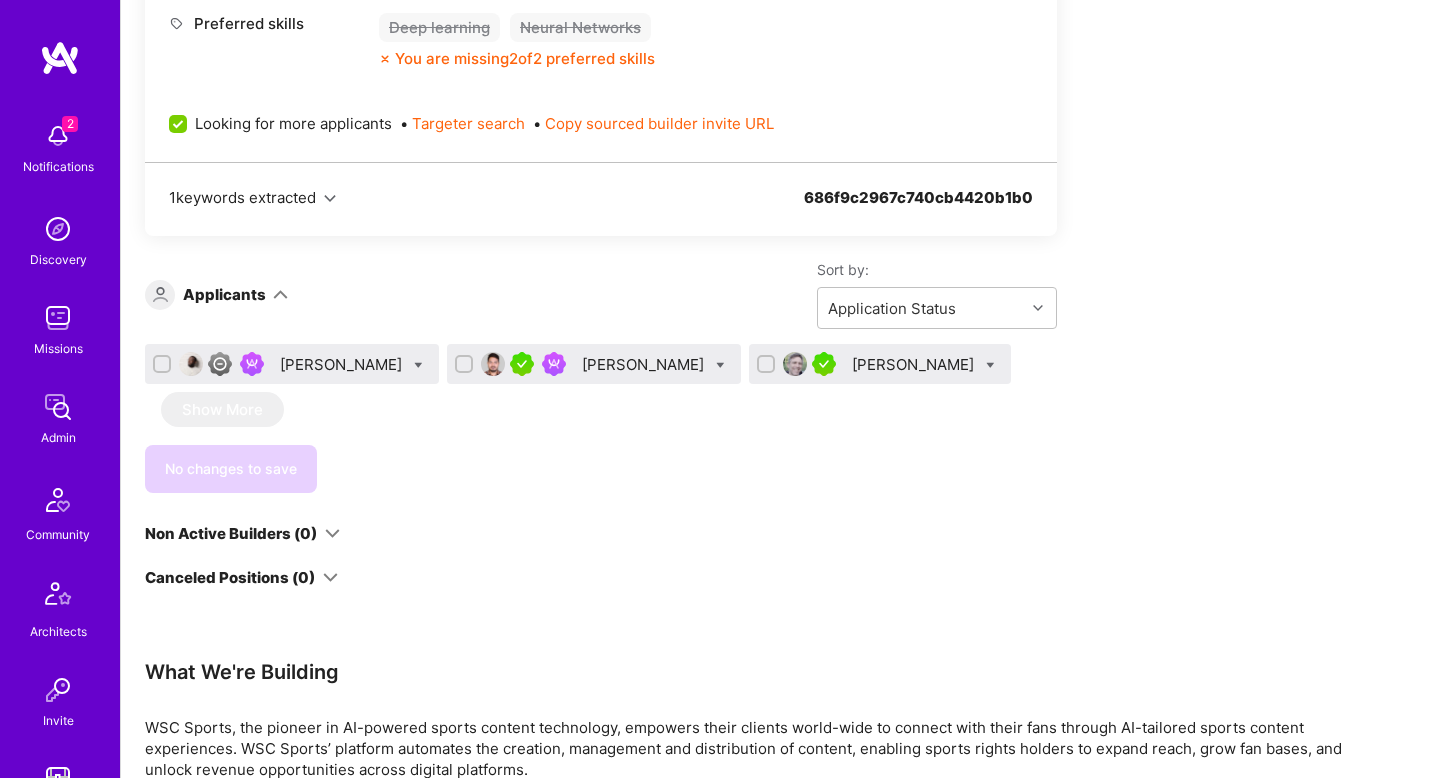 scroll, scrollTop: 1157, scrollLeft: 0, axis: vertical 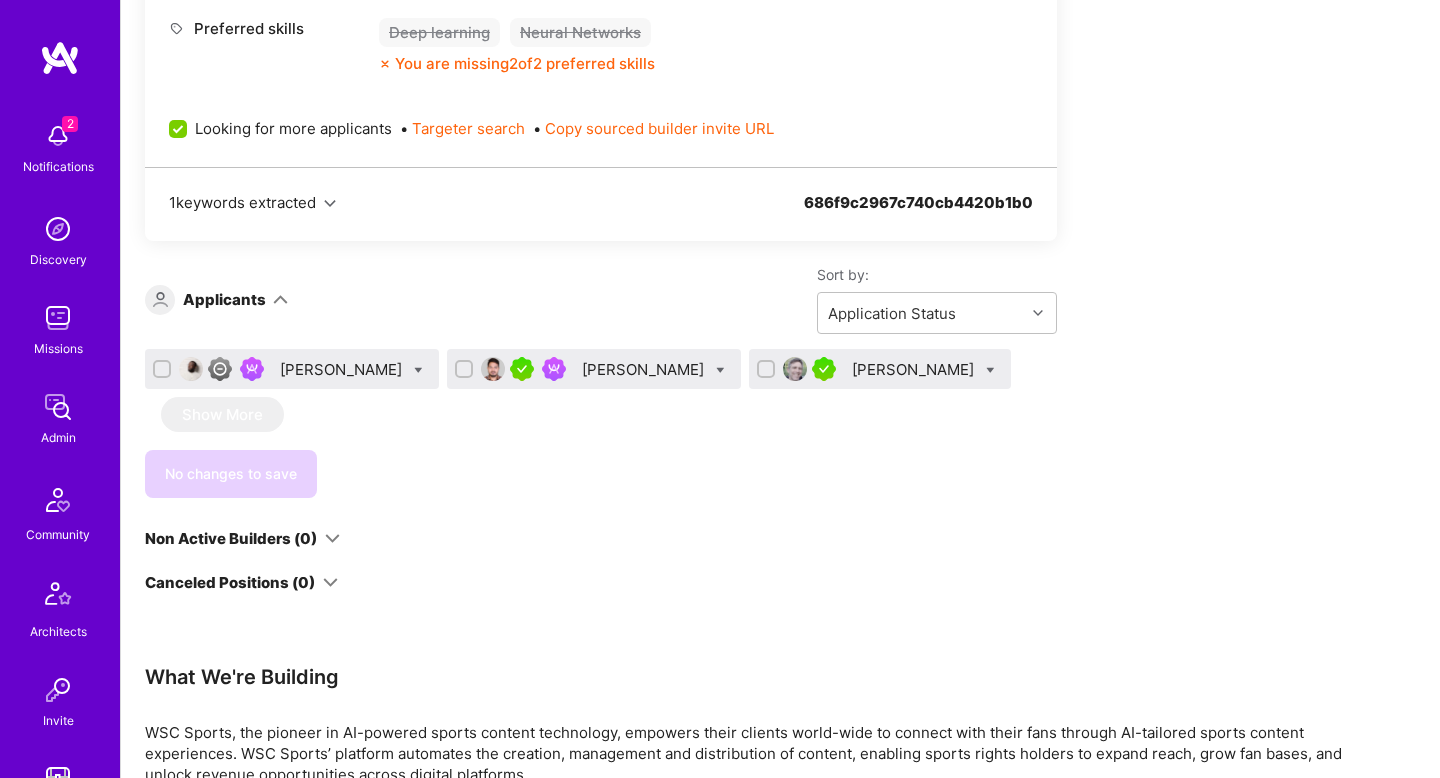 click on "Raghwendra Singh" at bounding box center (645, 369) 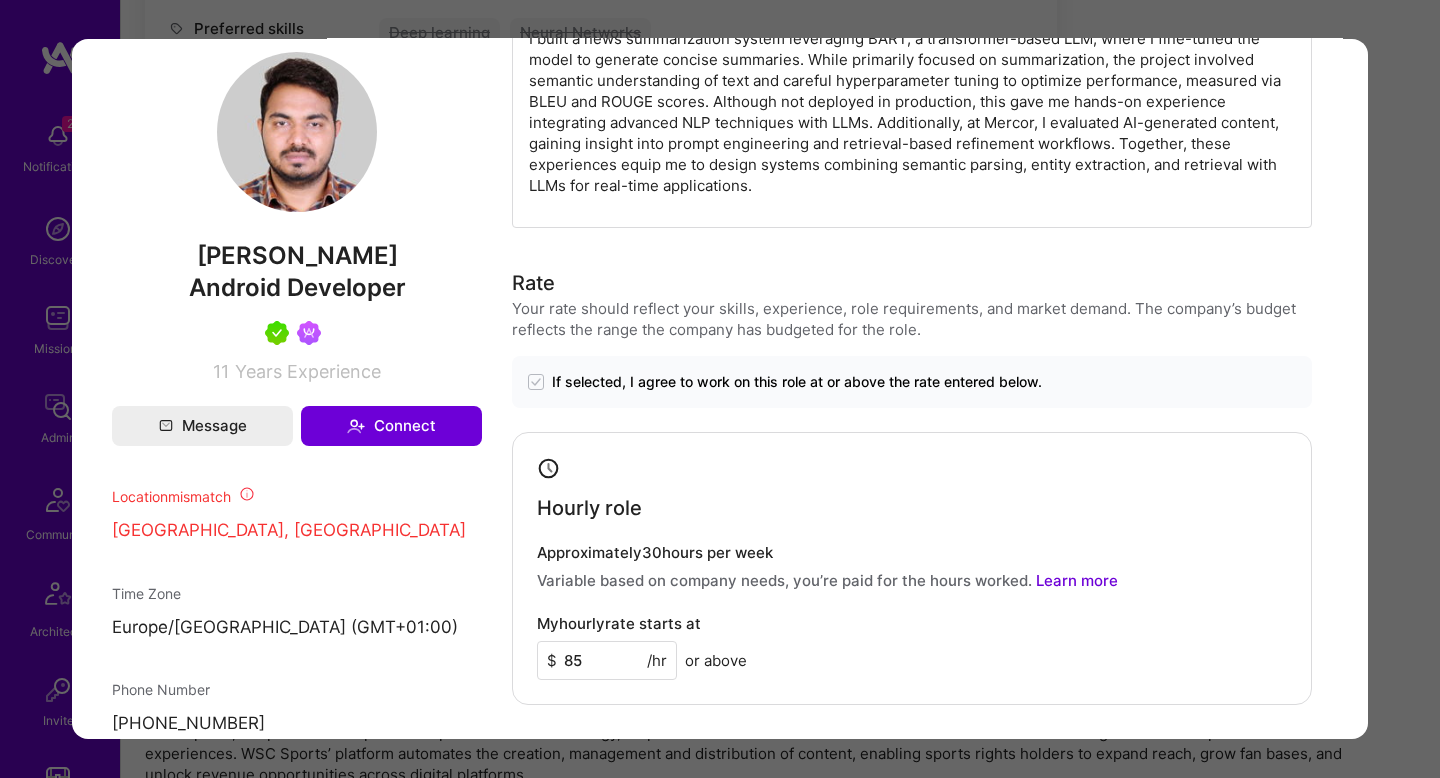 scroll, scrollTop: 1297, scrollLeft: 0, axis: vertical 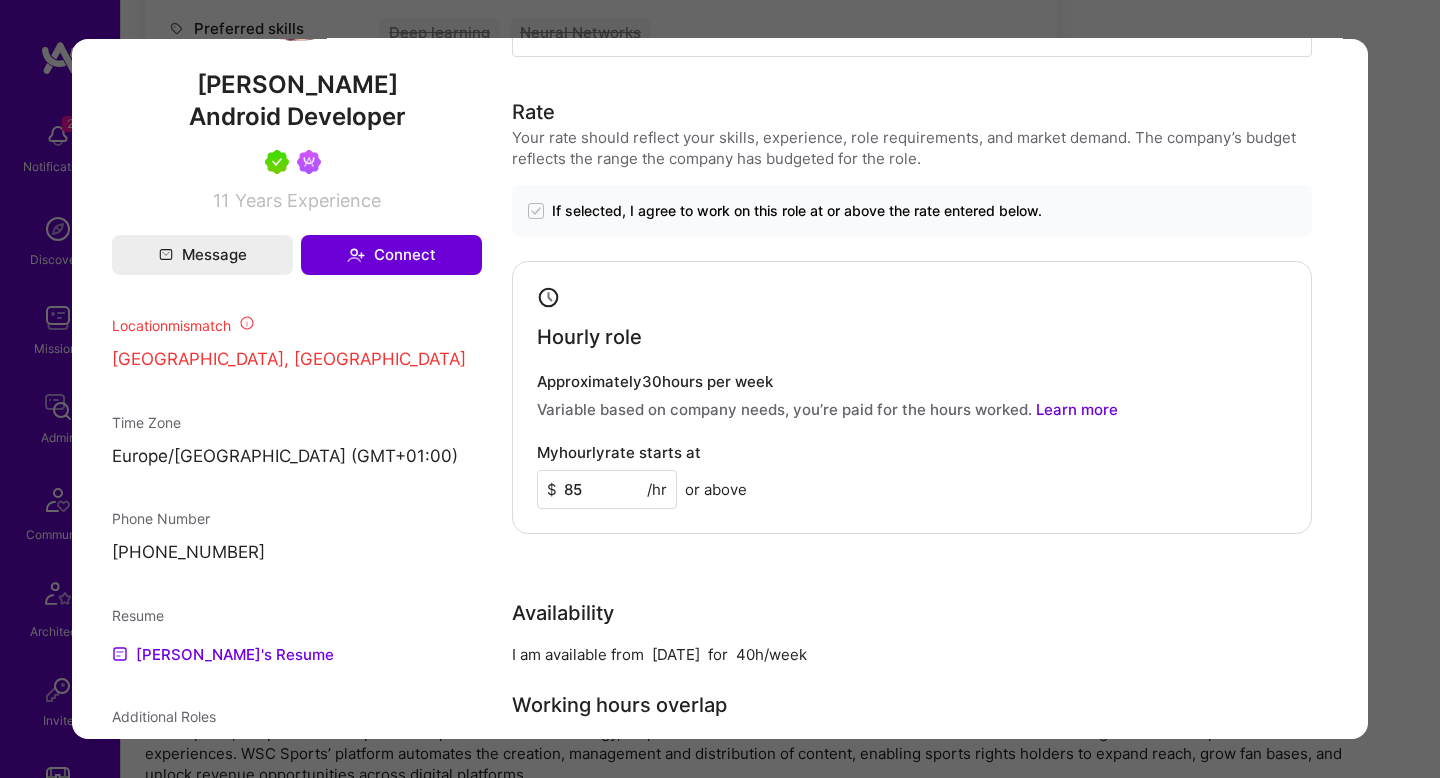 click on "Application Analysis This application has not yet been analyzed. Analyze now About me With a decade-long journey in embedded software development, I've honed my skills in Android Framework customization and Application Development across various sectors like Automotive, STB, Mobile & Wear OS. My proficiency lies in full-stack Android development, Java, Kotlin, Android SDK, and Linux, to name a few. I'm adept at handling multiple projects simultaneously, thanks to my experience with Agile methodologies. My expertise extends to working with various chipsets like Qualcomm, MediaTek, Marvell. I'm also skilled in BLE, GitHub, Jenkins, Jetpack Compose, and have a fair grasp of Machine Learning. My passion for problem-solving is reflected in my knack for system failure analysis and bug fixing. Let's create something exceptional together! Make yourself stand out If proposed, your responses will be shared with the company. Question from WSC Sports Rate Hourly role Approximately  30  hours per week   Learn more My  $" at bounding box center [922, 2096] 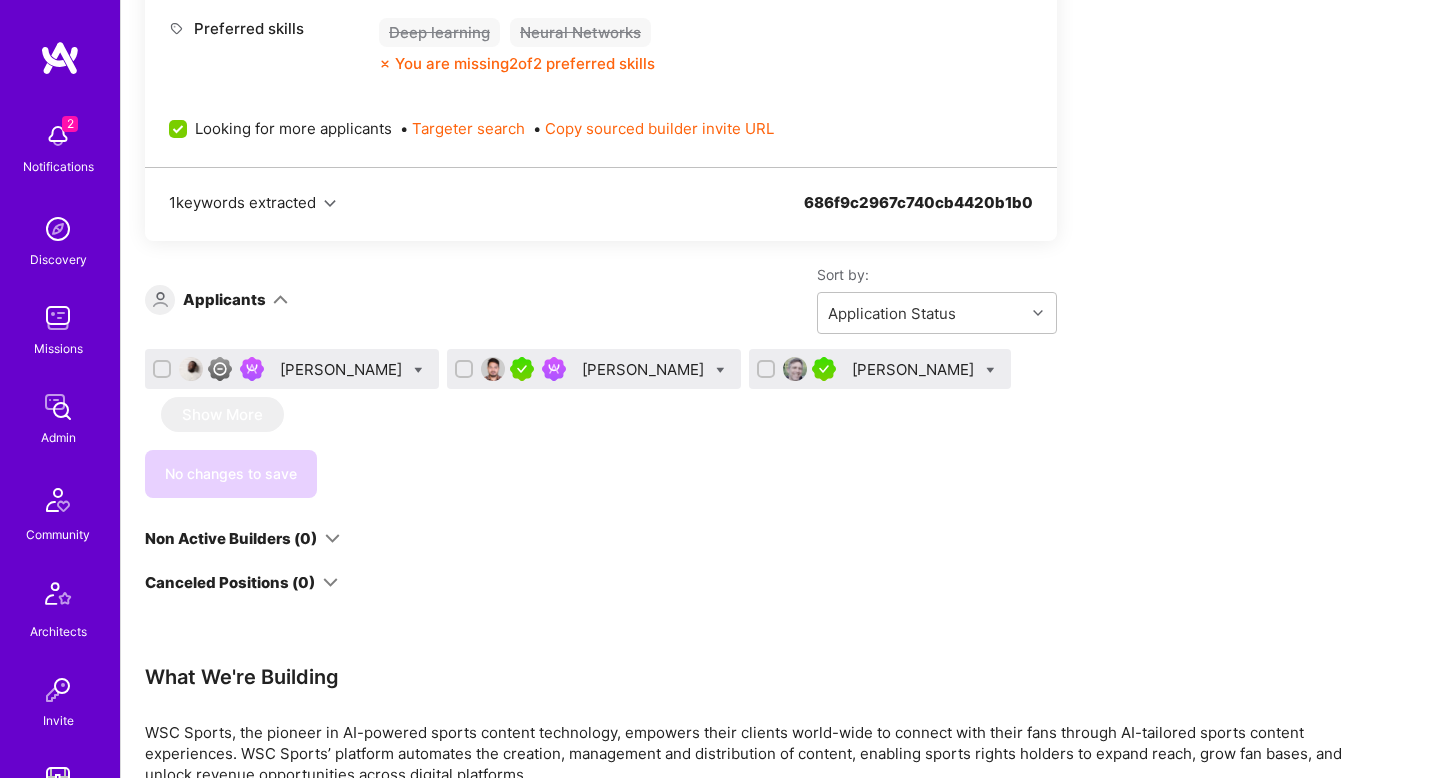 click on "No changes to save" at bounding box center (601, 474) 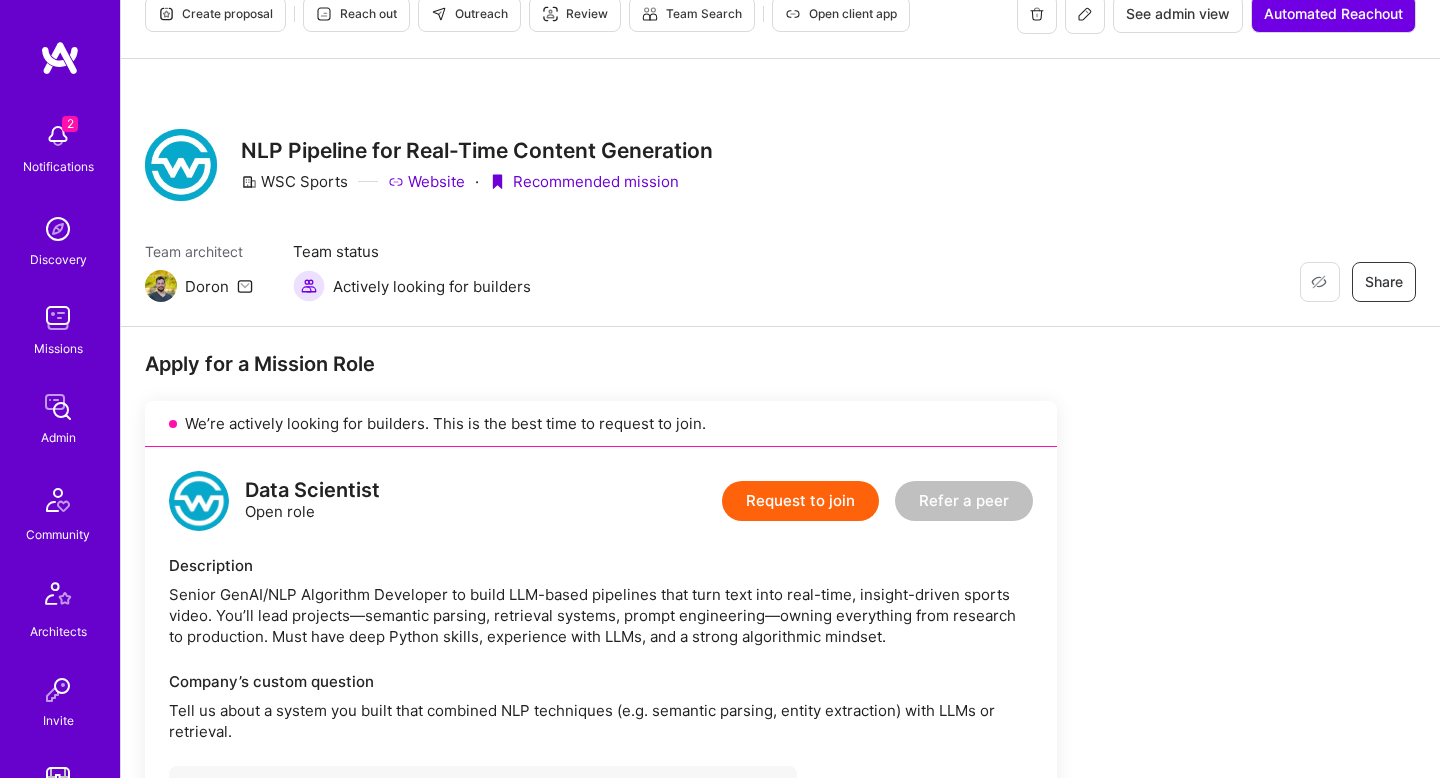 scroll, scrollTop: 0, scrollLeft: 0, axis: both 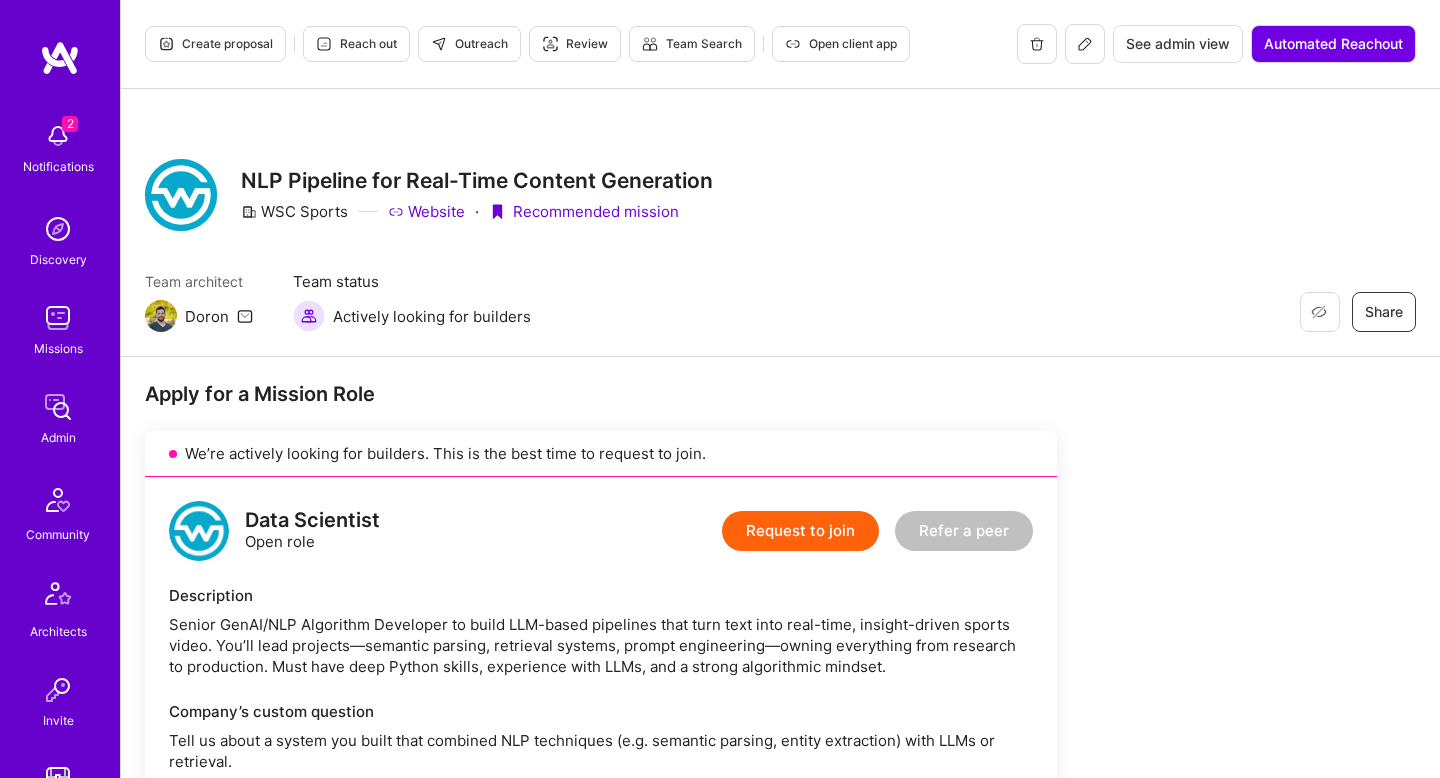 click on "Create proposal" at bounding box center (215, 44) 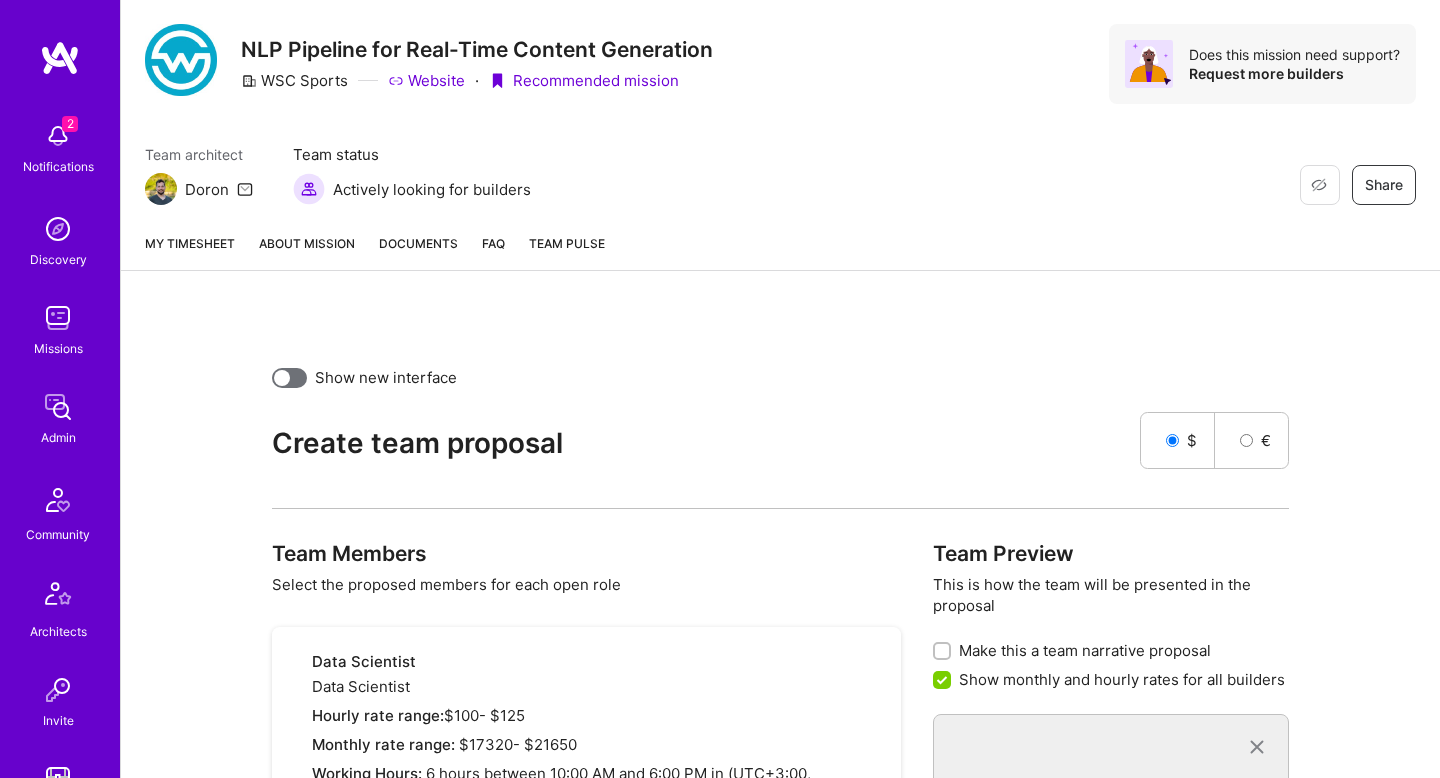 scroll, scrollTop: 0, scrollLeft: 0, axis: both 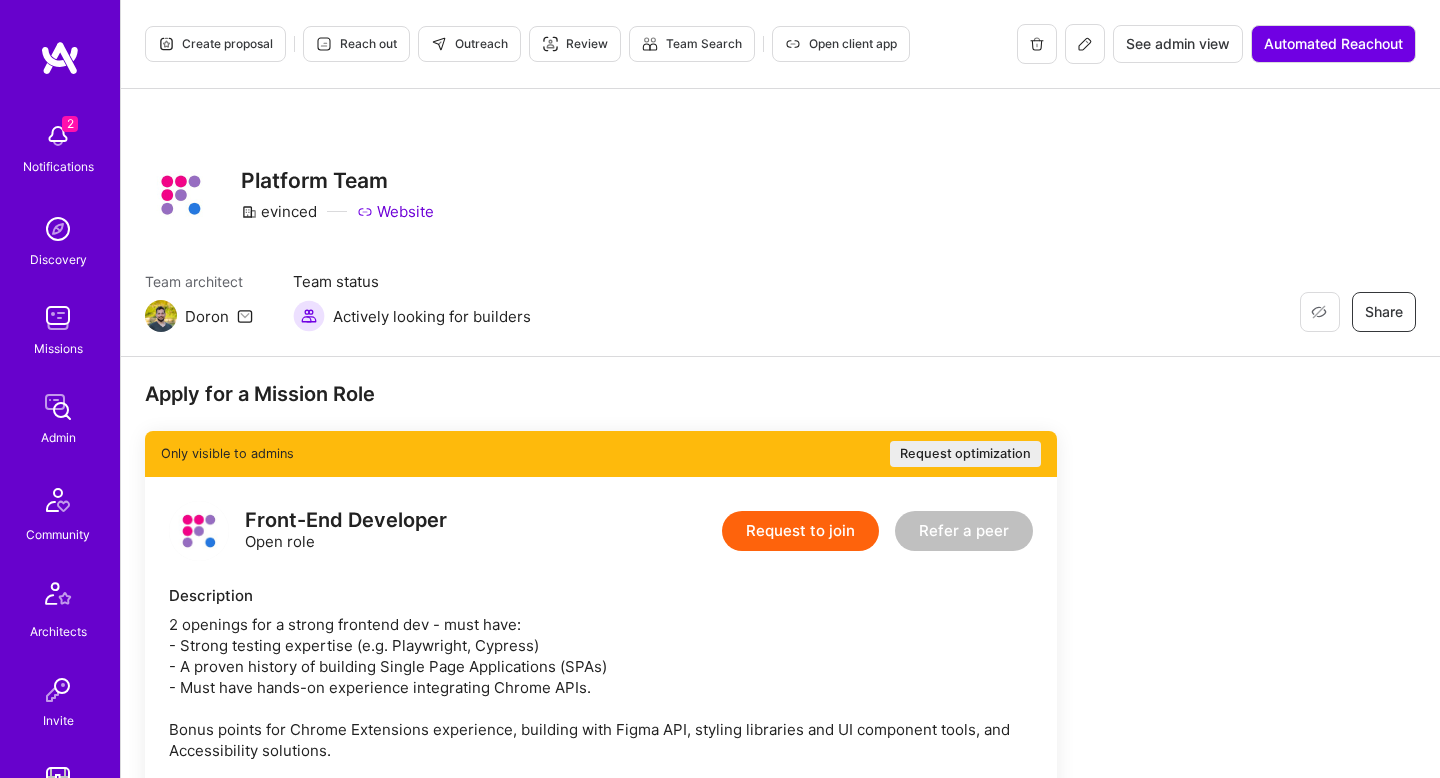 click on "Open client app" at bounding box center [841, 44] 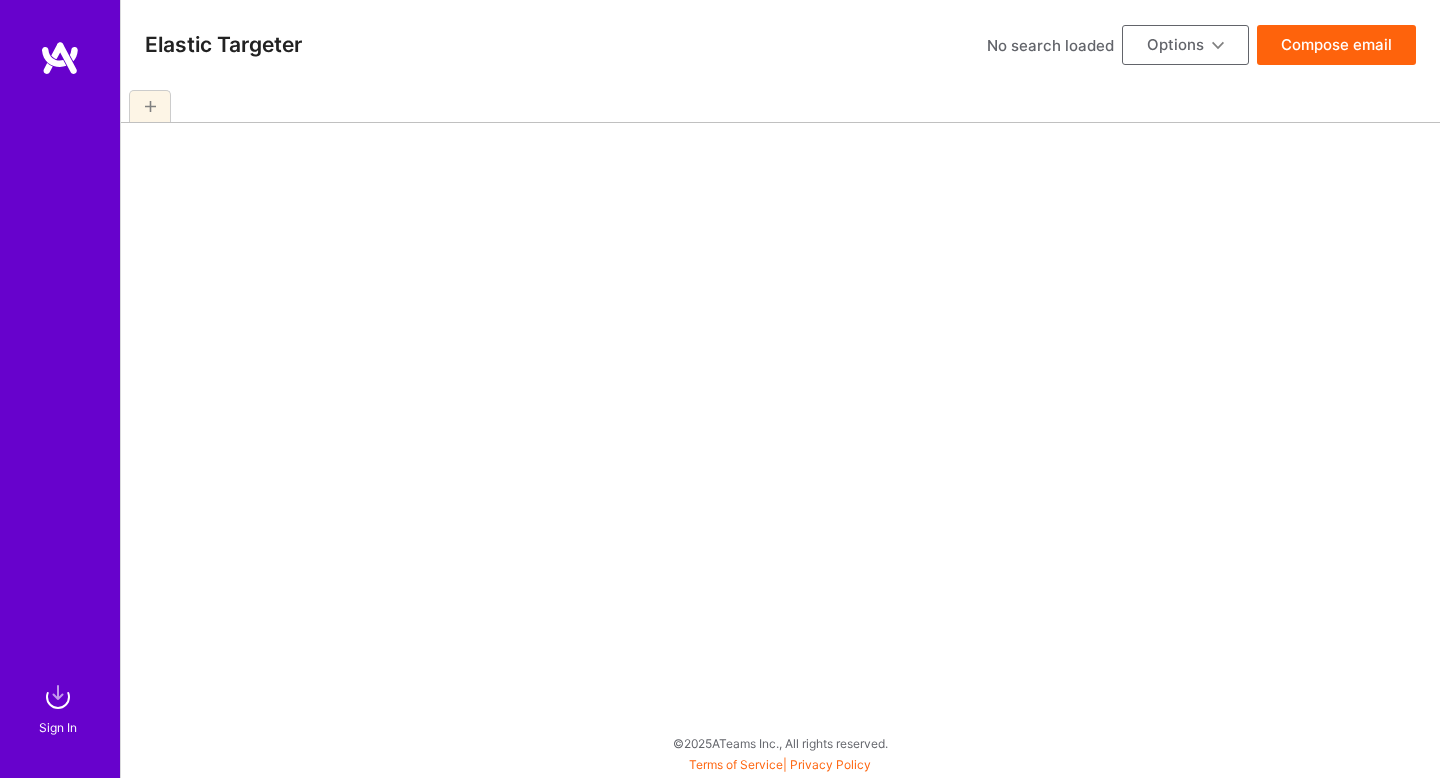 scroll, scrollTop: 0, scrollLeft: 0, axis: both 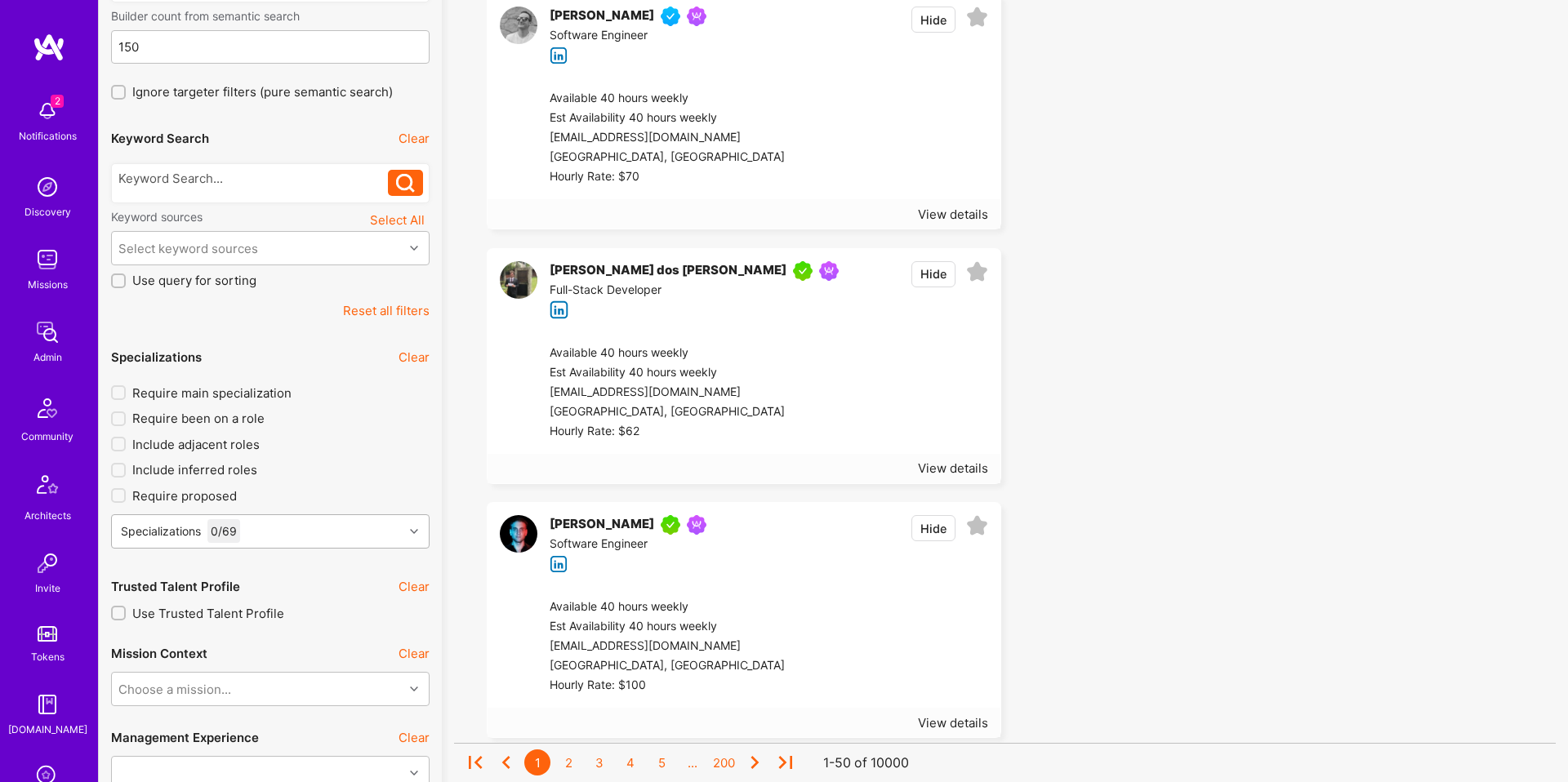 click on "Specializations 0  /  69" at bounding box center (257, 531) 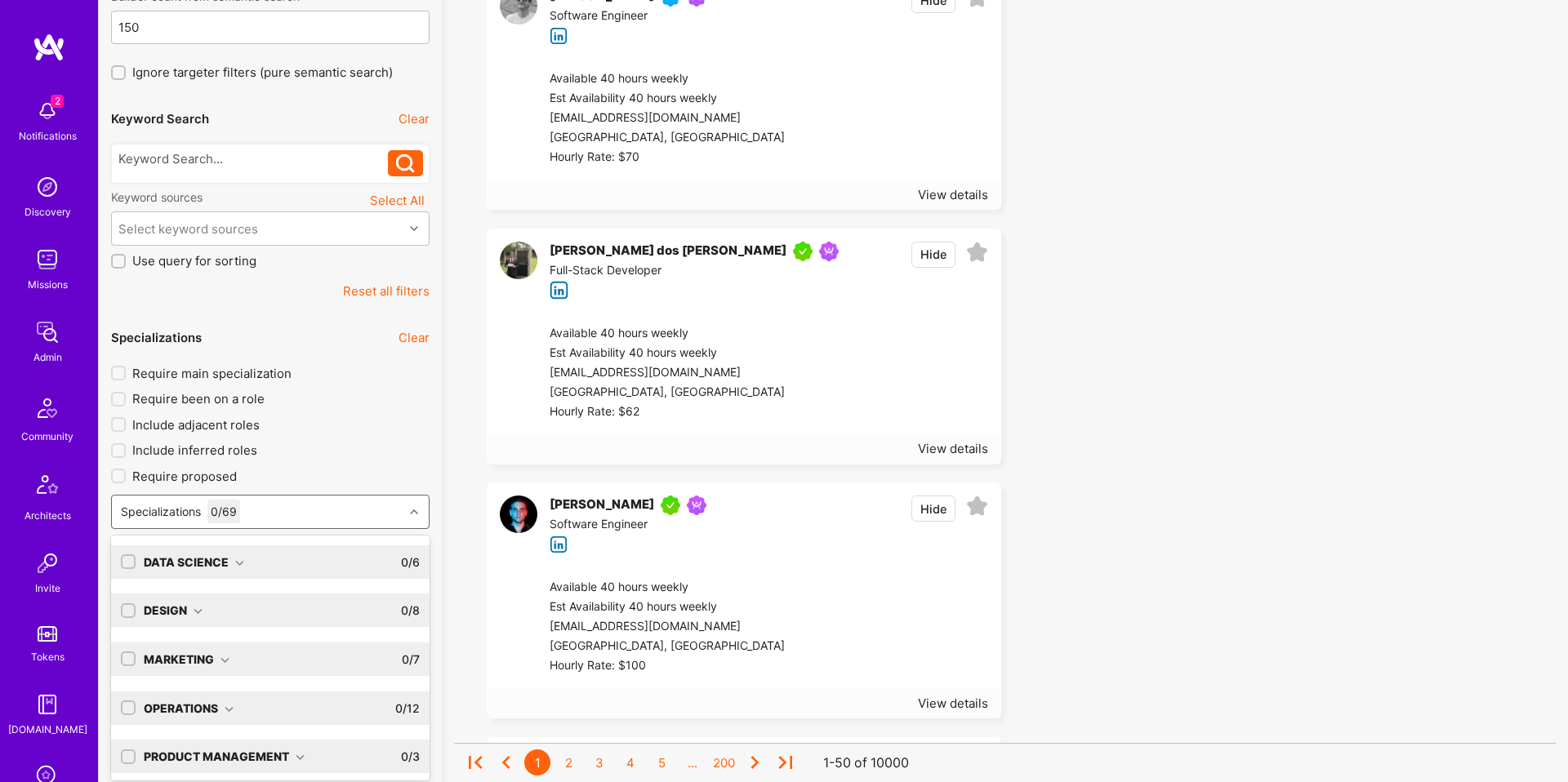 scroll, scrollTop: 237, scrollLeft: 0, axis: vertical 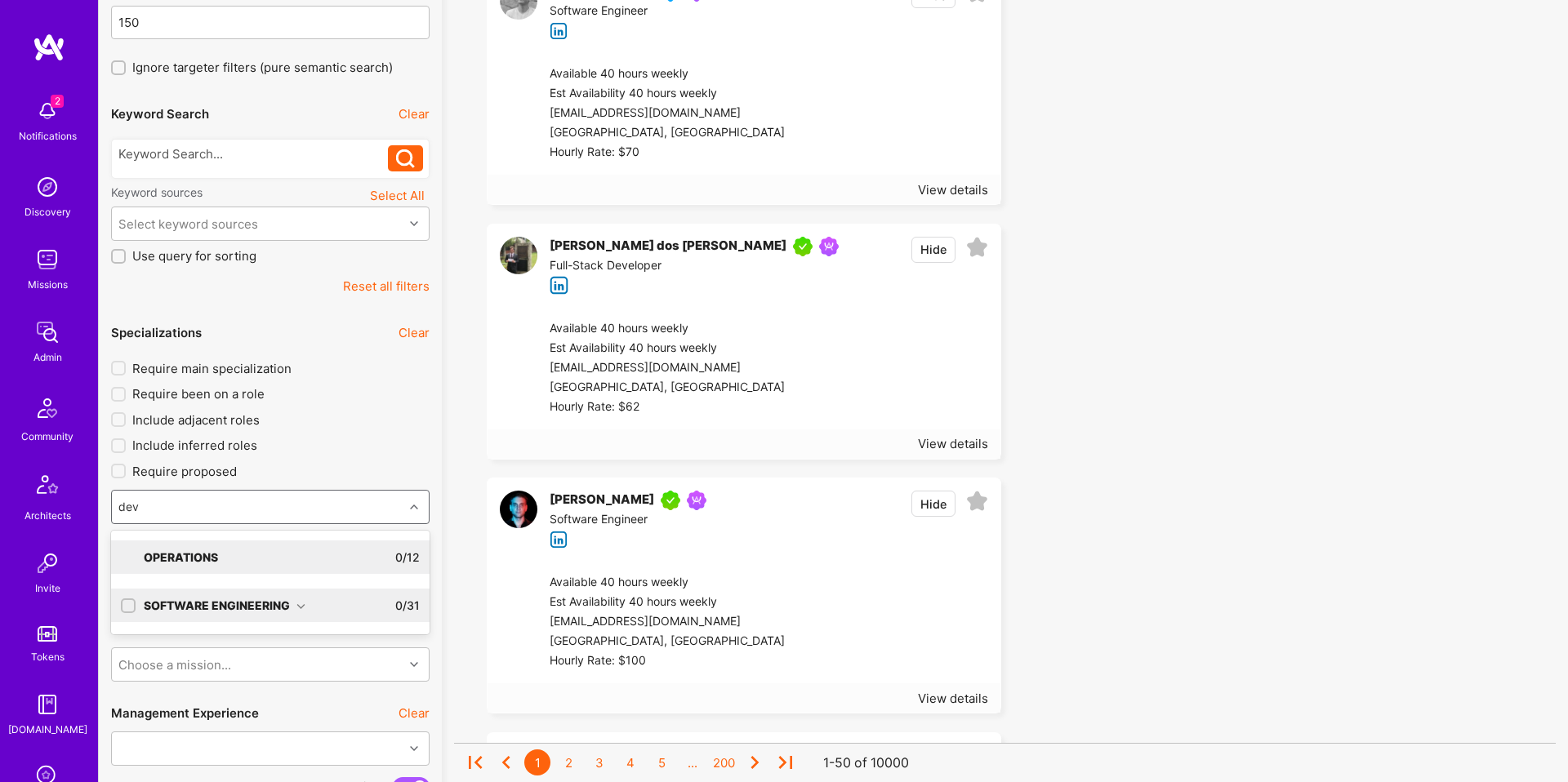 type on "devo" 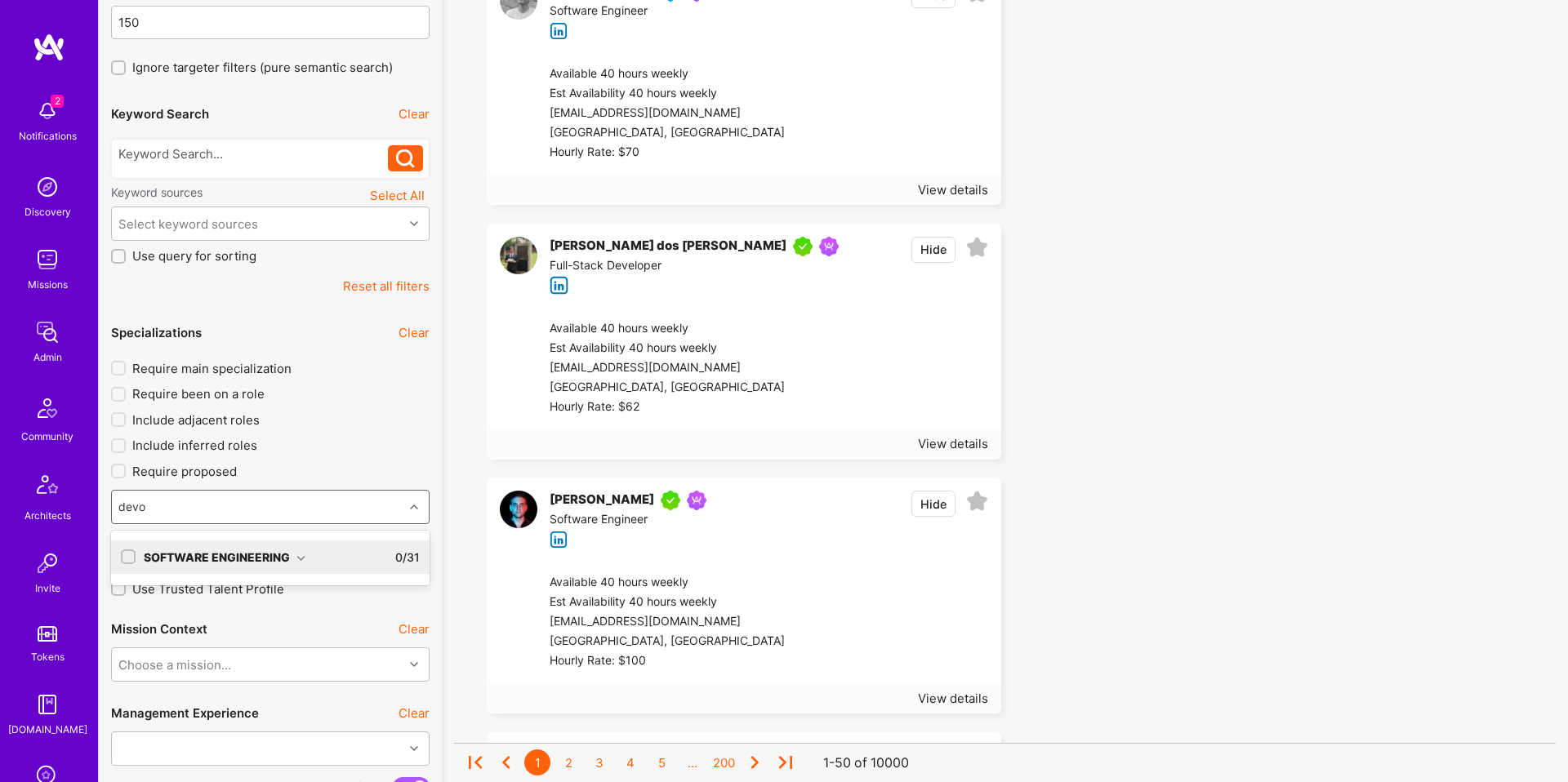 click on "Software Engineering" at bounding box center [225, 557] 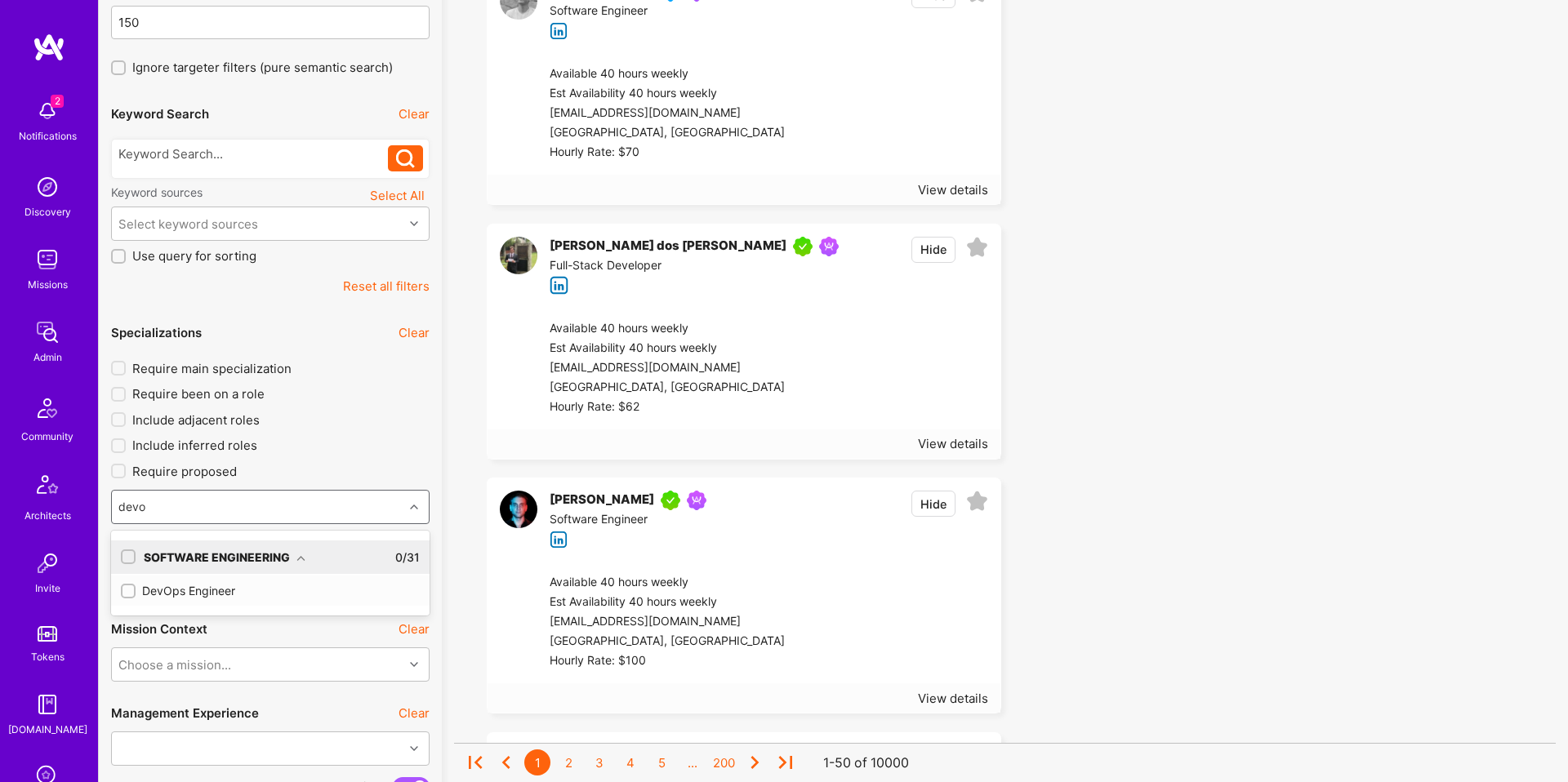 click on "DevOps Engineer" at bounding box center [270, 590] 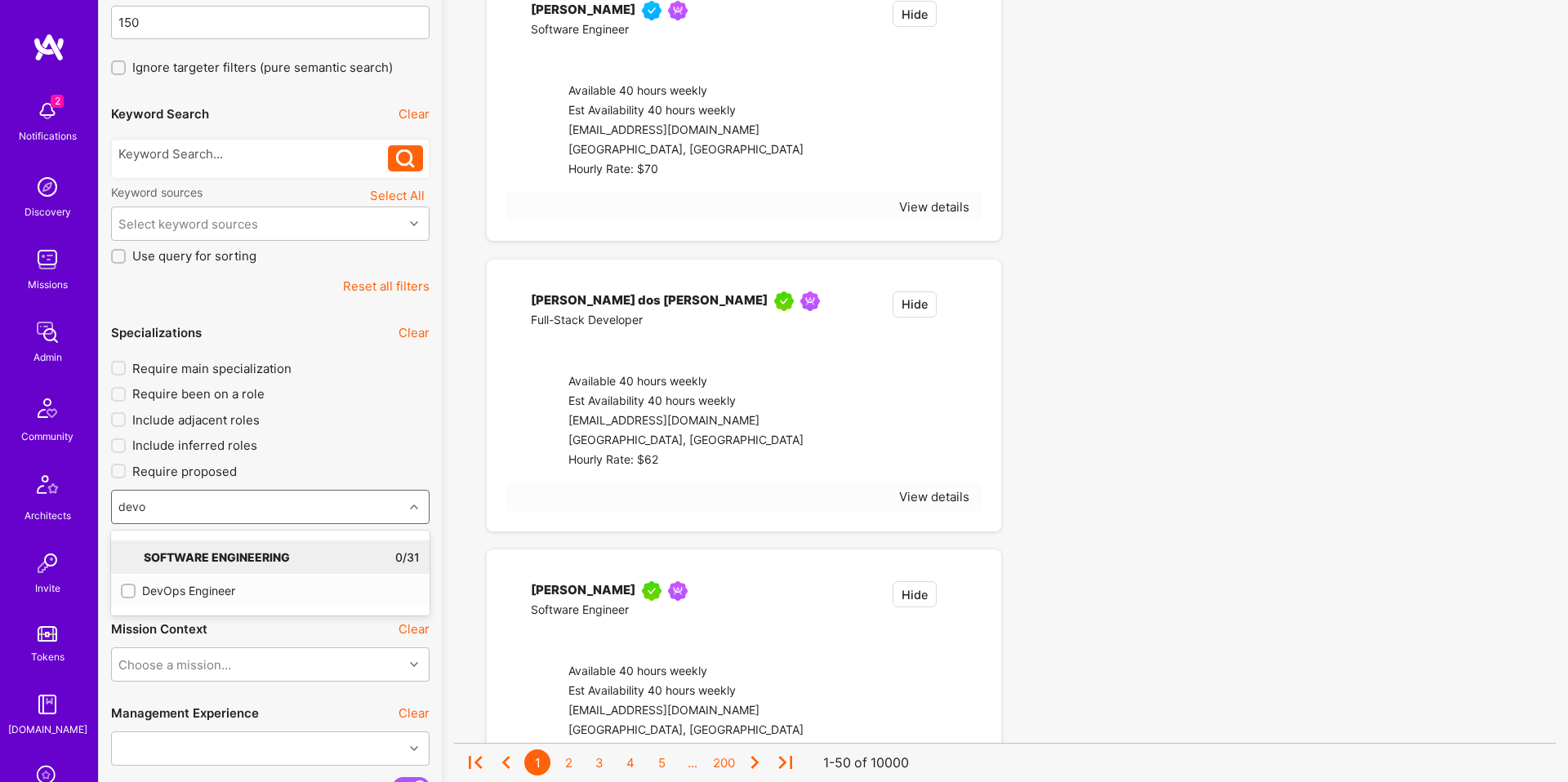type 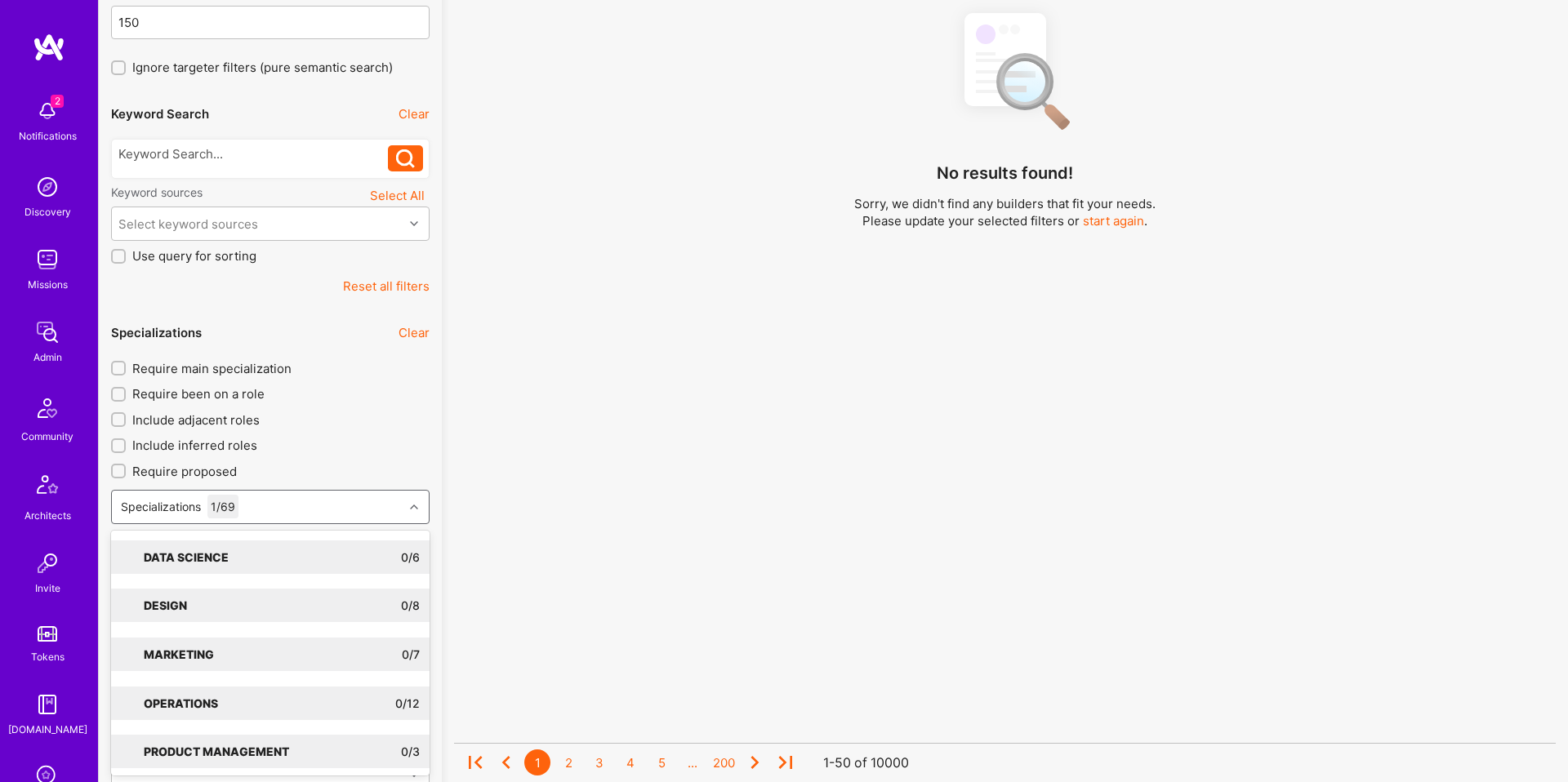 click on "No results found! Sorry, we didn't find any builders that fit your needs. Please update your selected filters or   start again . 1 2 3 4 5 ... 200 1-50 of 10000" at bounding box center (1004, 2329) 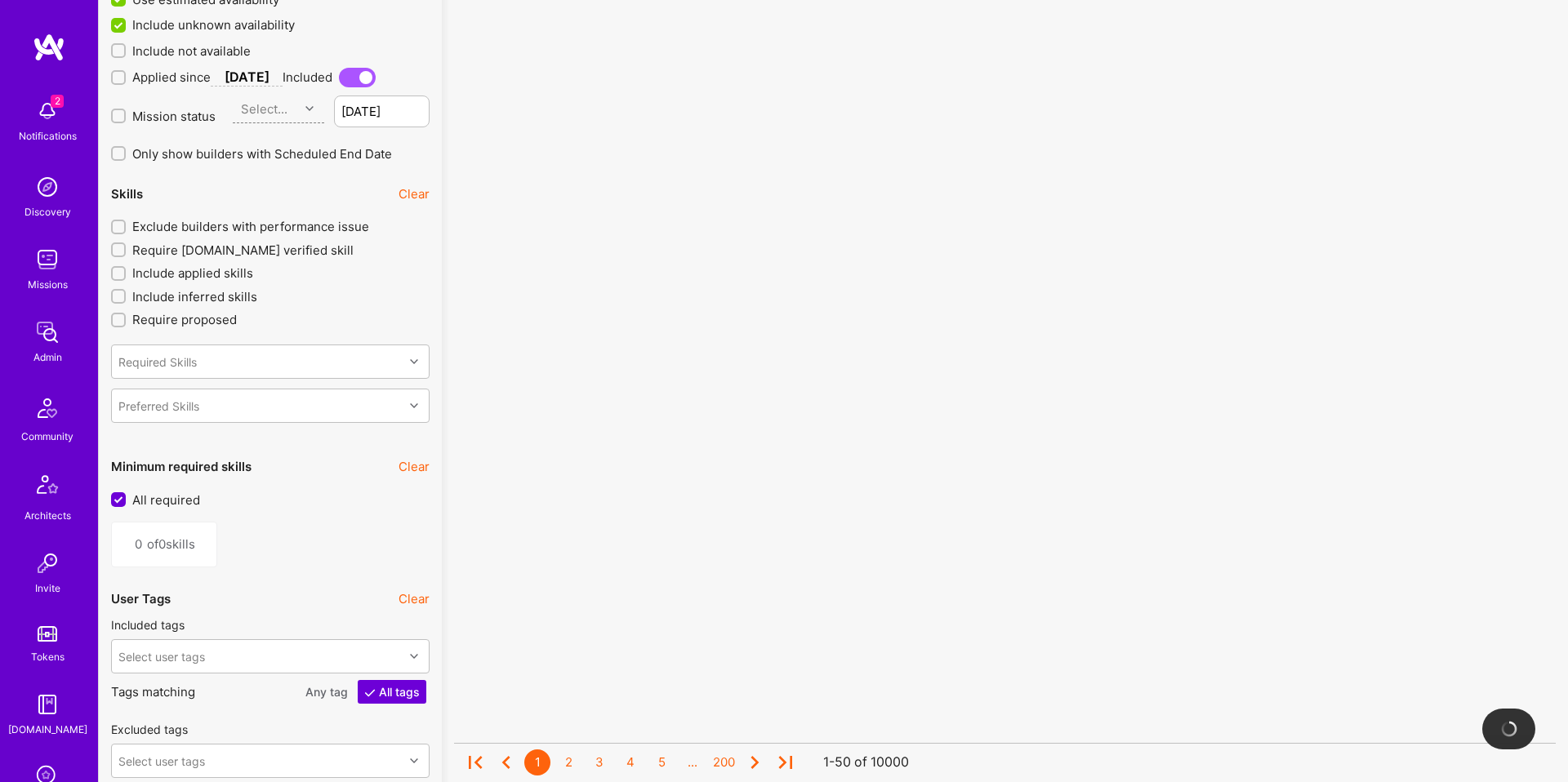 scroll, scrollTop: 1632, scrollLeft: 0, axis: vertical 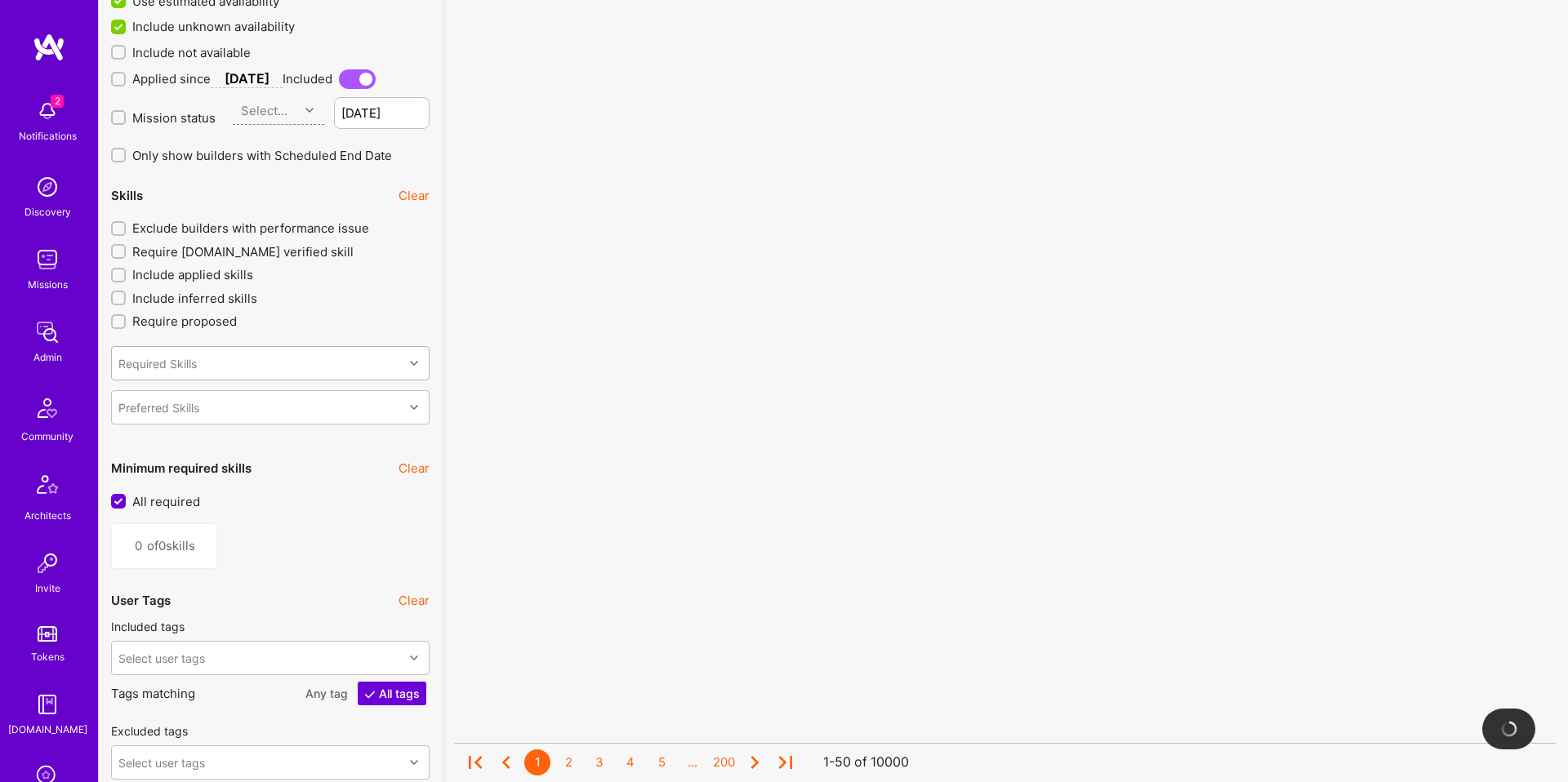 click on "Required Skills" at bounding box center [257, 363] 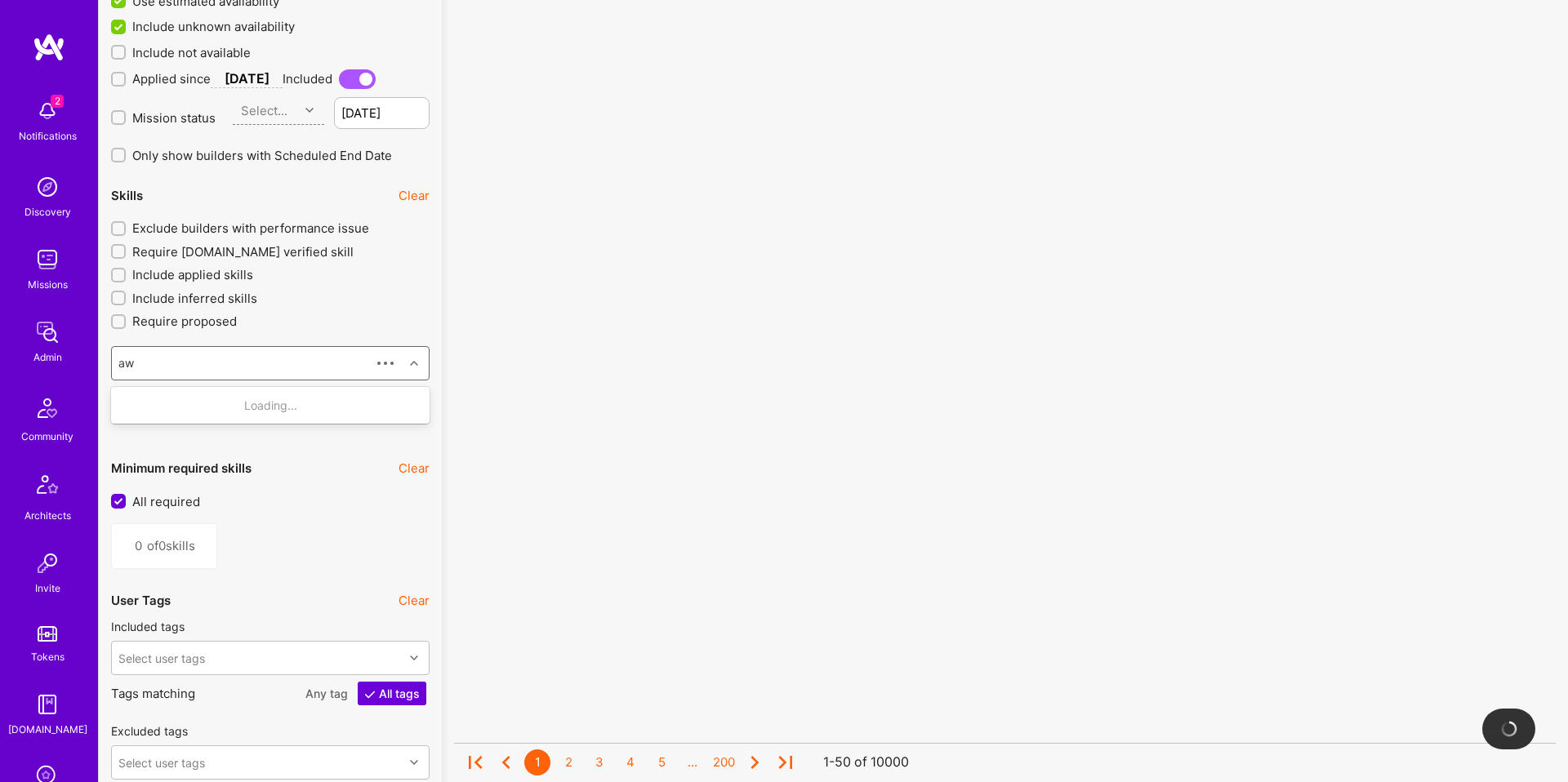 type on "aws" 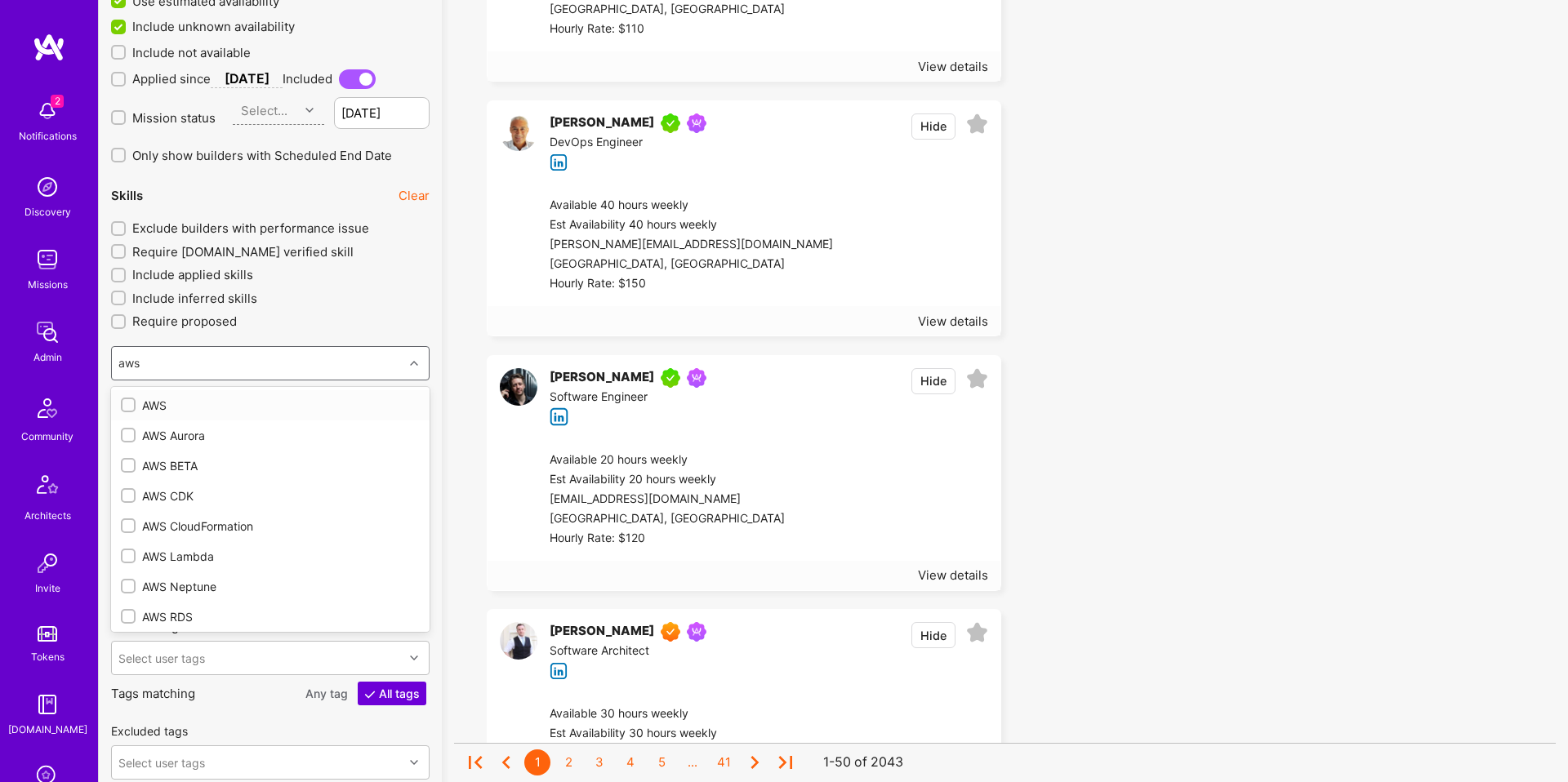 click at bounding box center [128, 405] 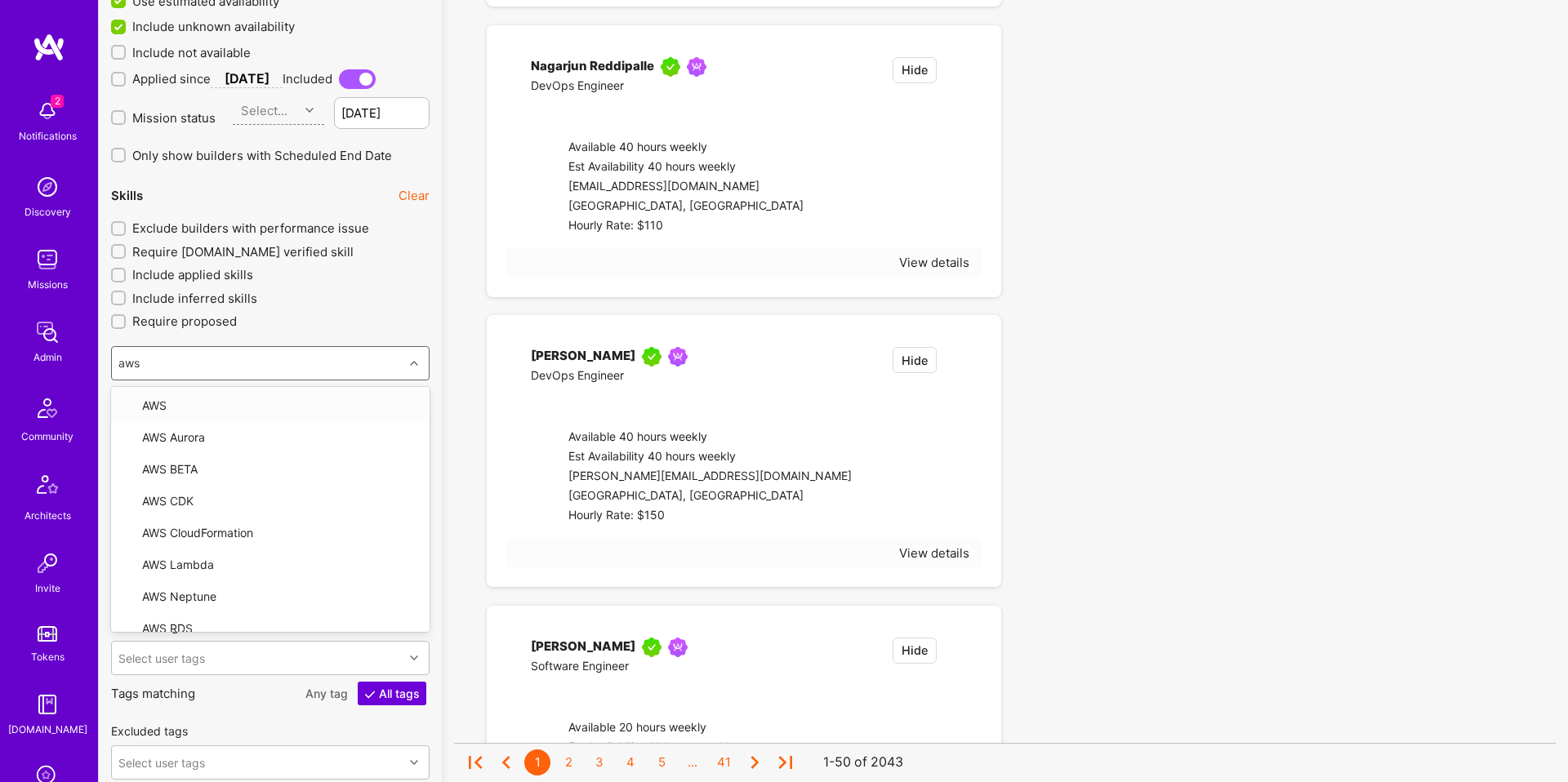 type 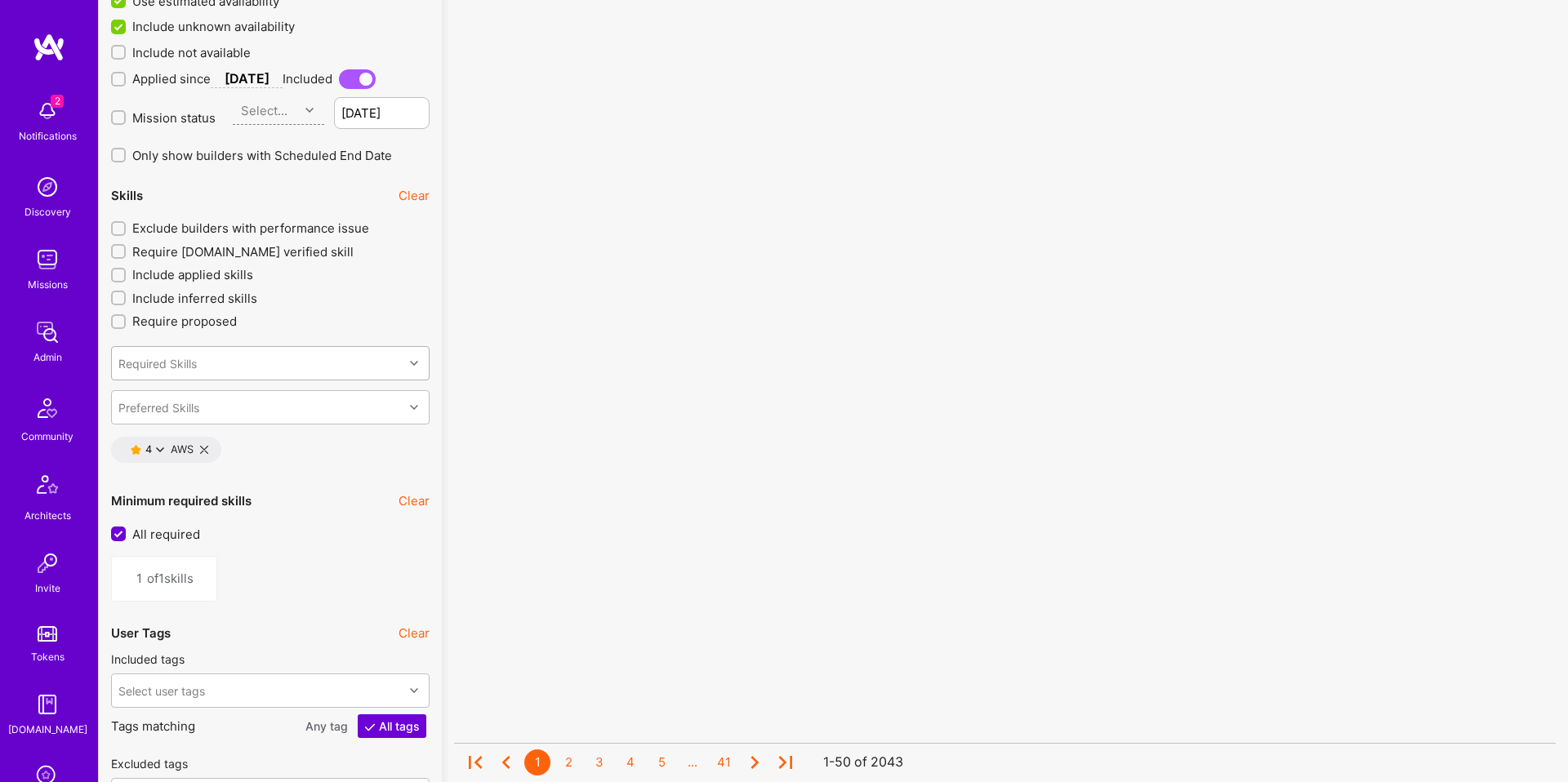 click on "Required Skills" at bounding box center (158, 362) 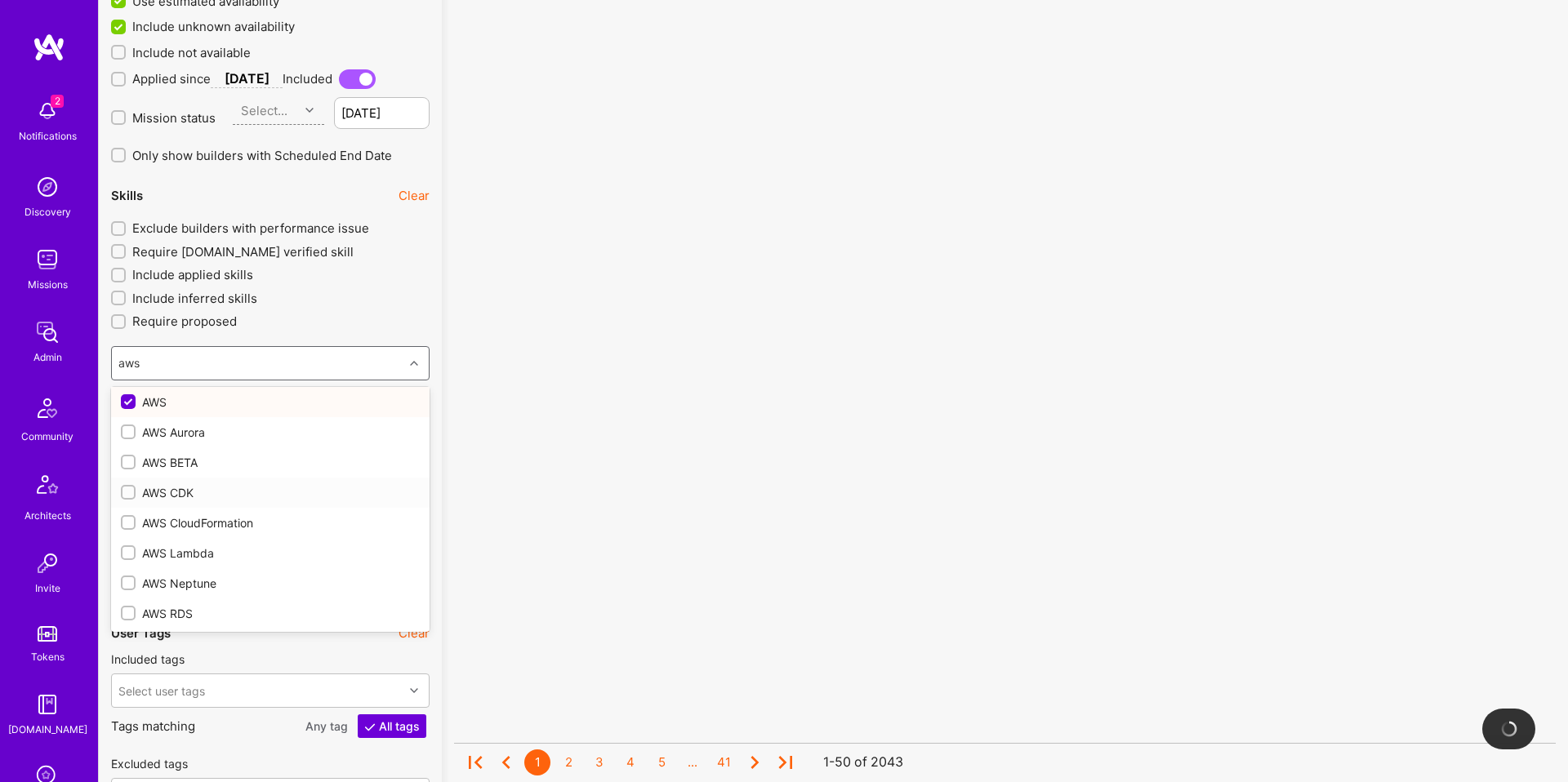 scroll, scrollTop: 0, scrollLeft: 0, axis: both 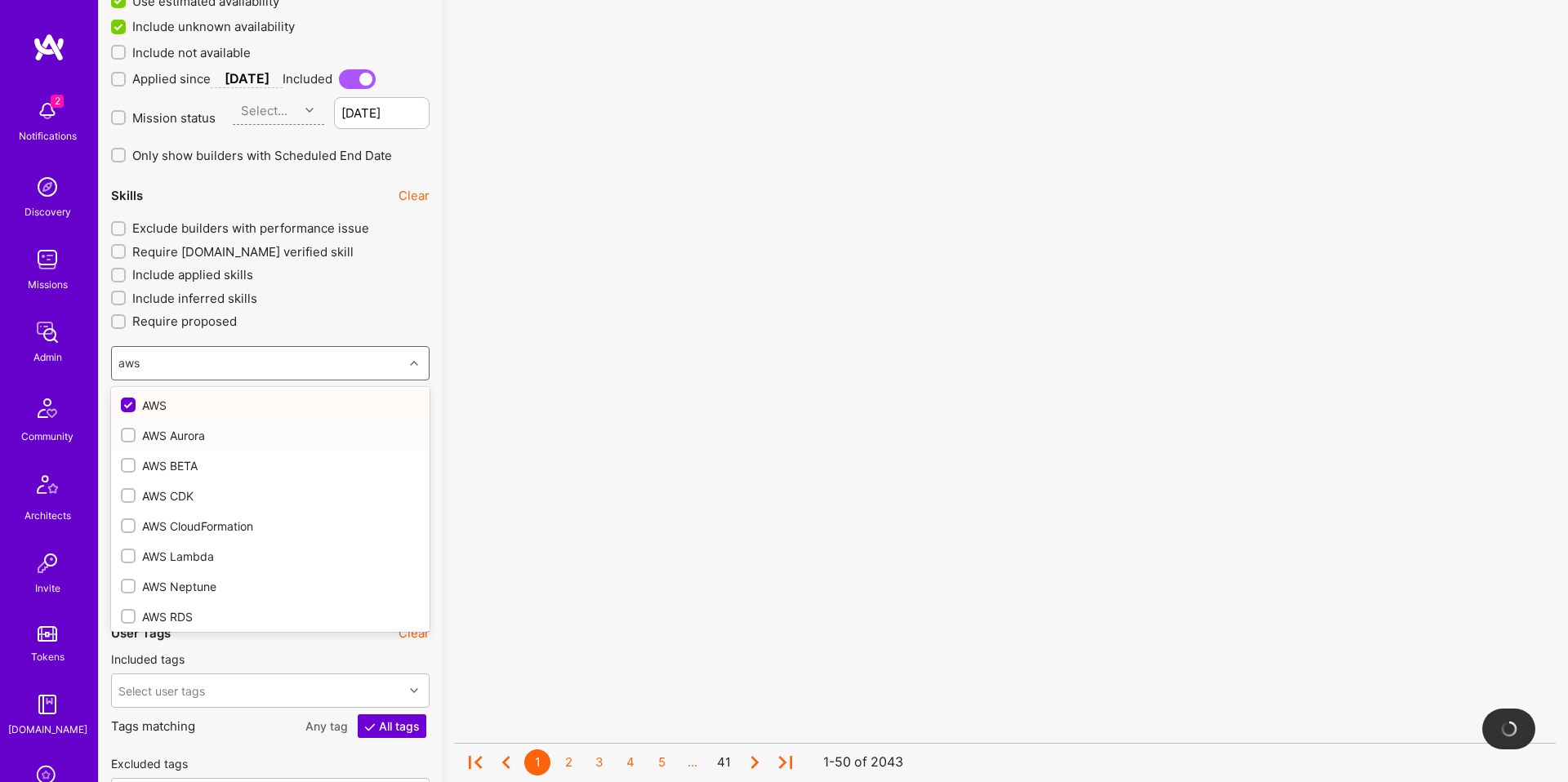 type on "aws" 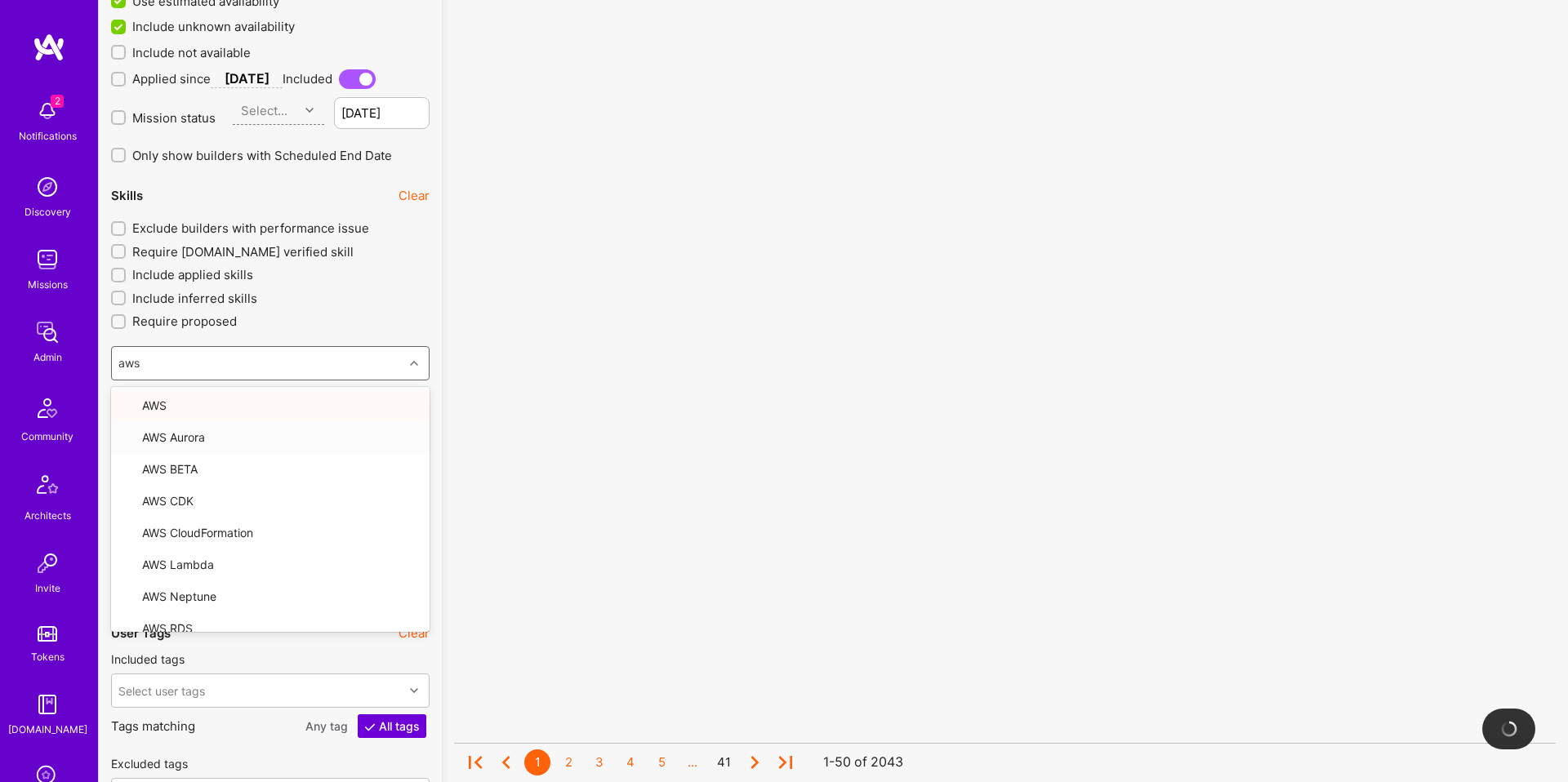 click on "Not sure what it all means? Semantic Search Clear Builder count from semantic search 150 Ignore targeter filters (pure semantic search) Keyword Search Clear Keyword sources Select All Select keyword sources Use query for sorting Reset all filters Specializations Clear Require main specialization Require been on a role Include adjacent roles Include inferred roles Require proposed Specializations 1  /  69 DevOps Engineer (Core) Trusted Talent Profile Clear Use Trusted Talent Profile Mission Context Clear Choose a mission... Management Experience Clear Required   Zero to One Experience Clear Has Zero to One Experience Required Companies Clear
Starred Builders Clear Select an account Availability Clear [DATE] hrs/wk Working Hours Working hours timezone Start Time  -  End Time Hours overlap Use estimated availability Include unknown availability Include not available Applied since [DATE] Included Mission status Select... [DATE] Only show builders with Scheduled End Date Skills Clear Require proposed" at bounding box center (270, 950) 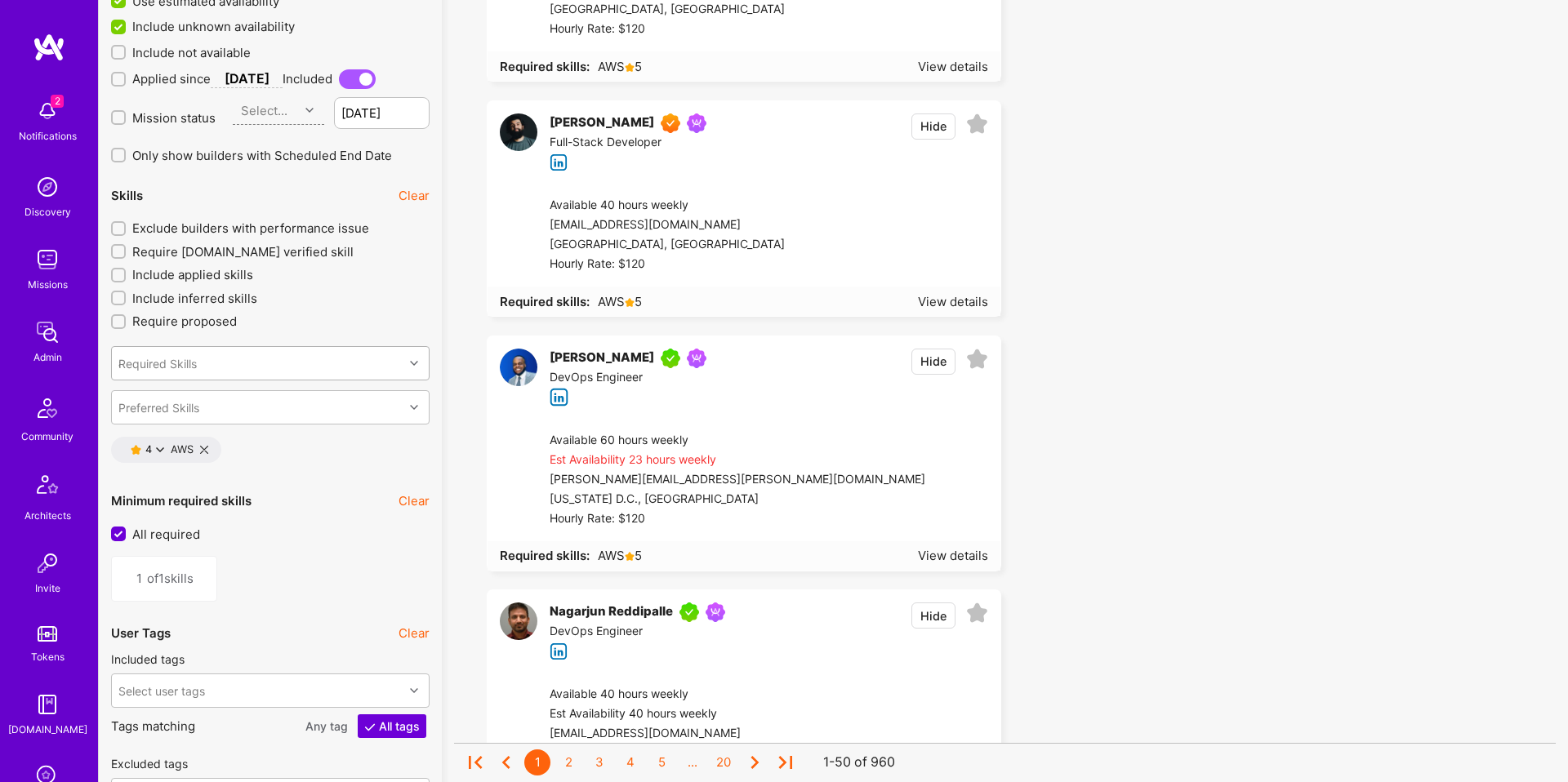 type 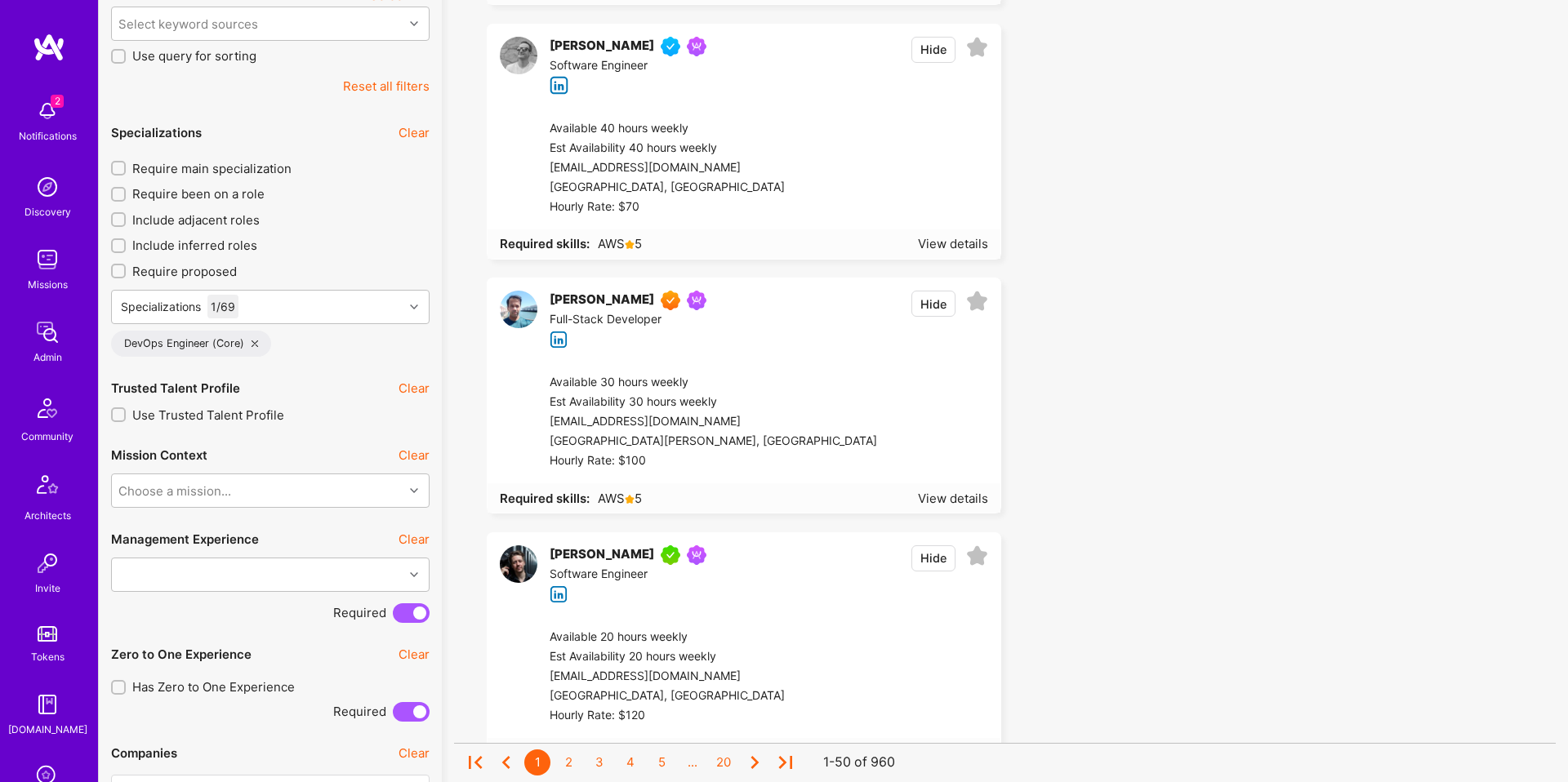 scroll, scrollTop: 0, scrollLeft: 0, axis: both 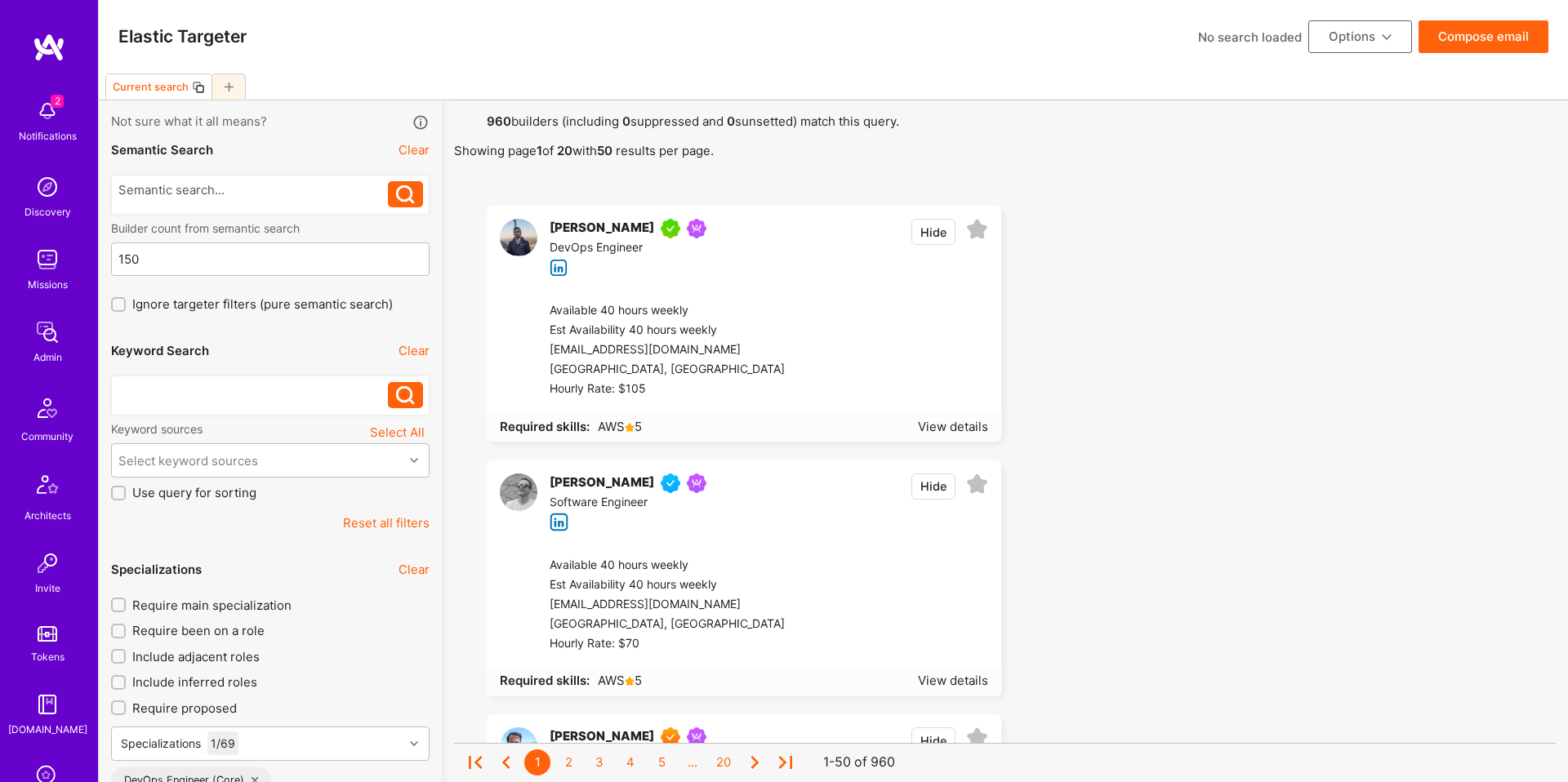 click at bounding box center (253, 390) 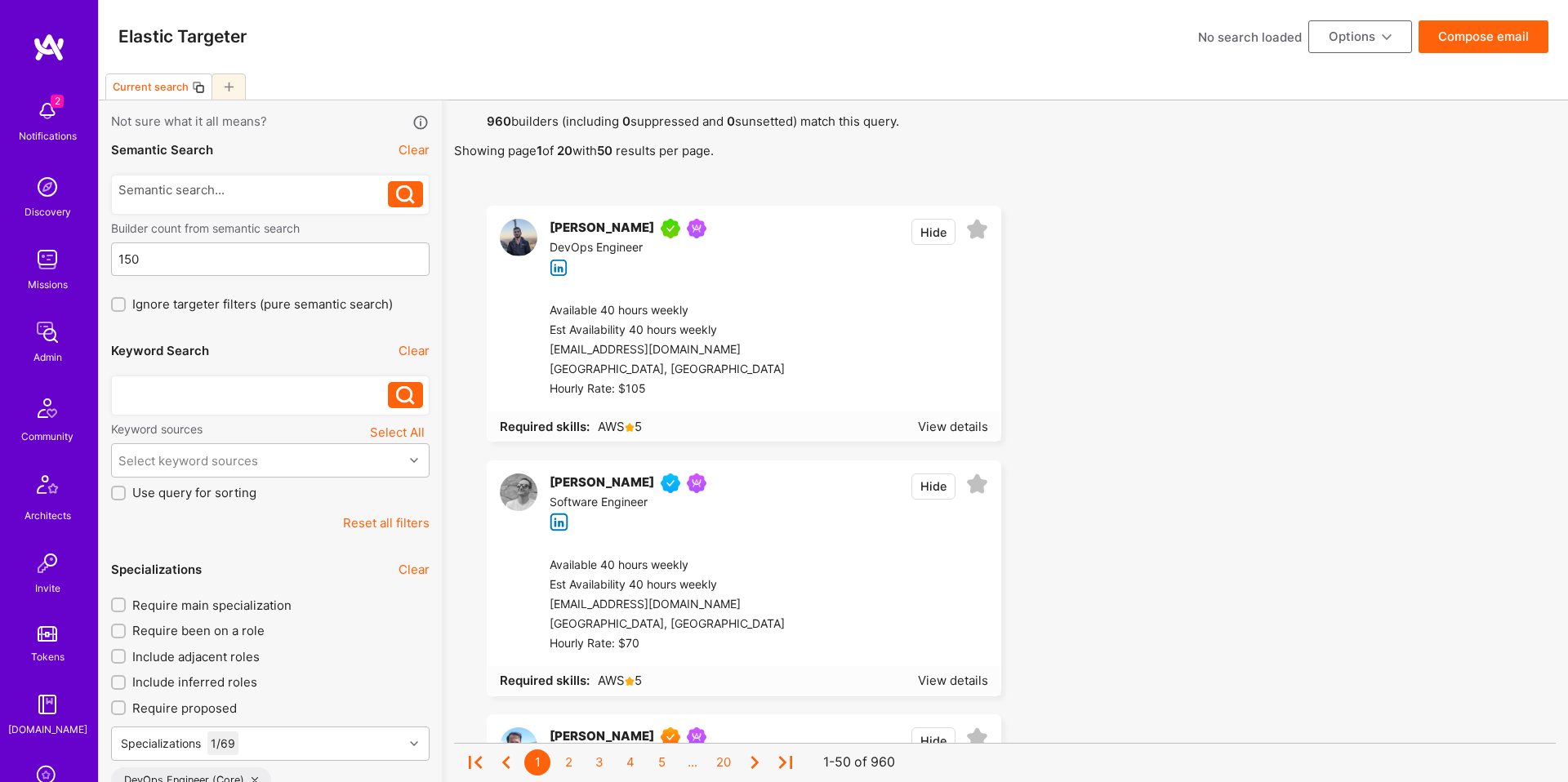 type 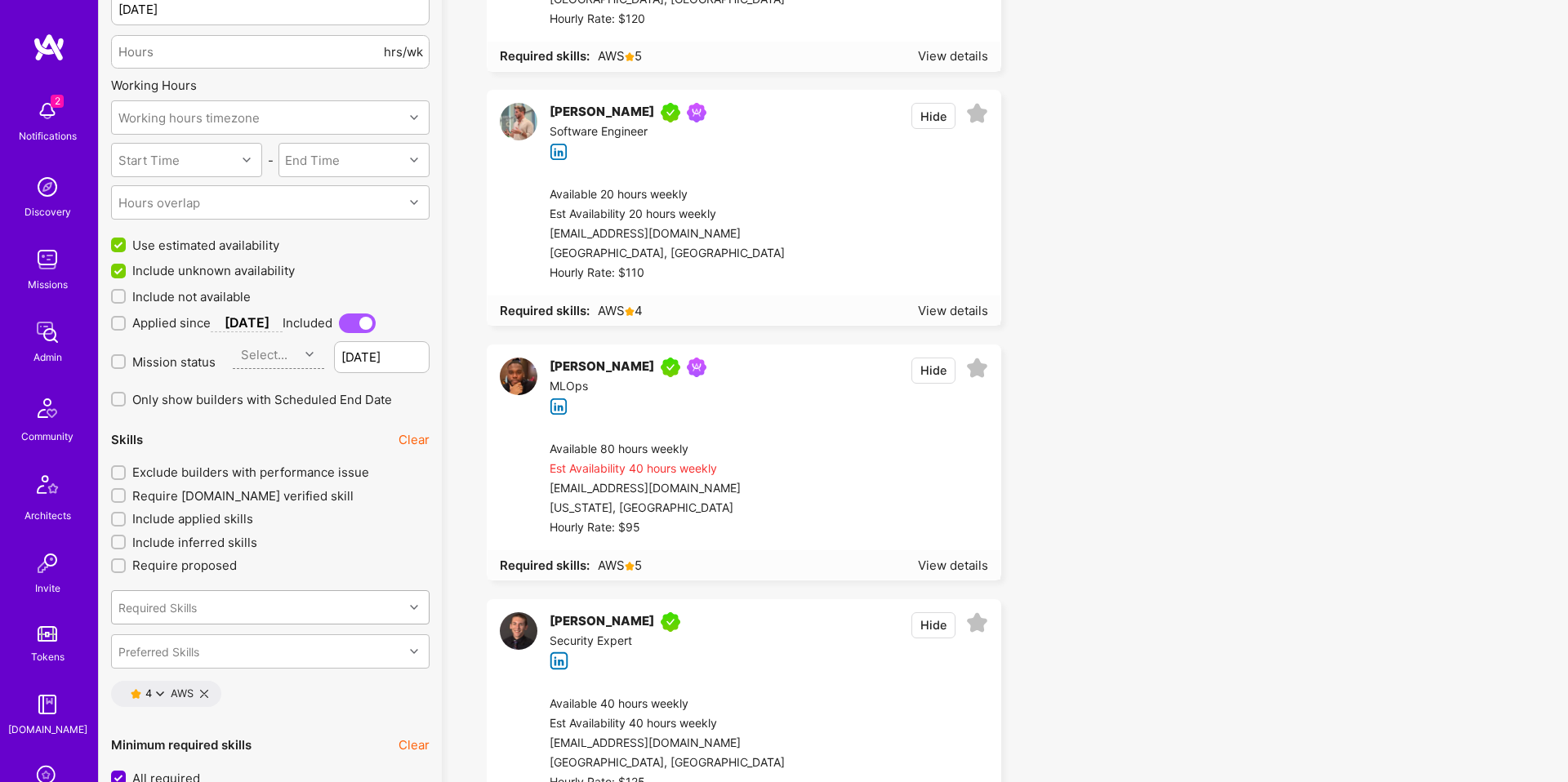 scroll, scrollTop: 1496, scrollLeft: 0, axis: vertical 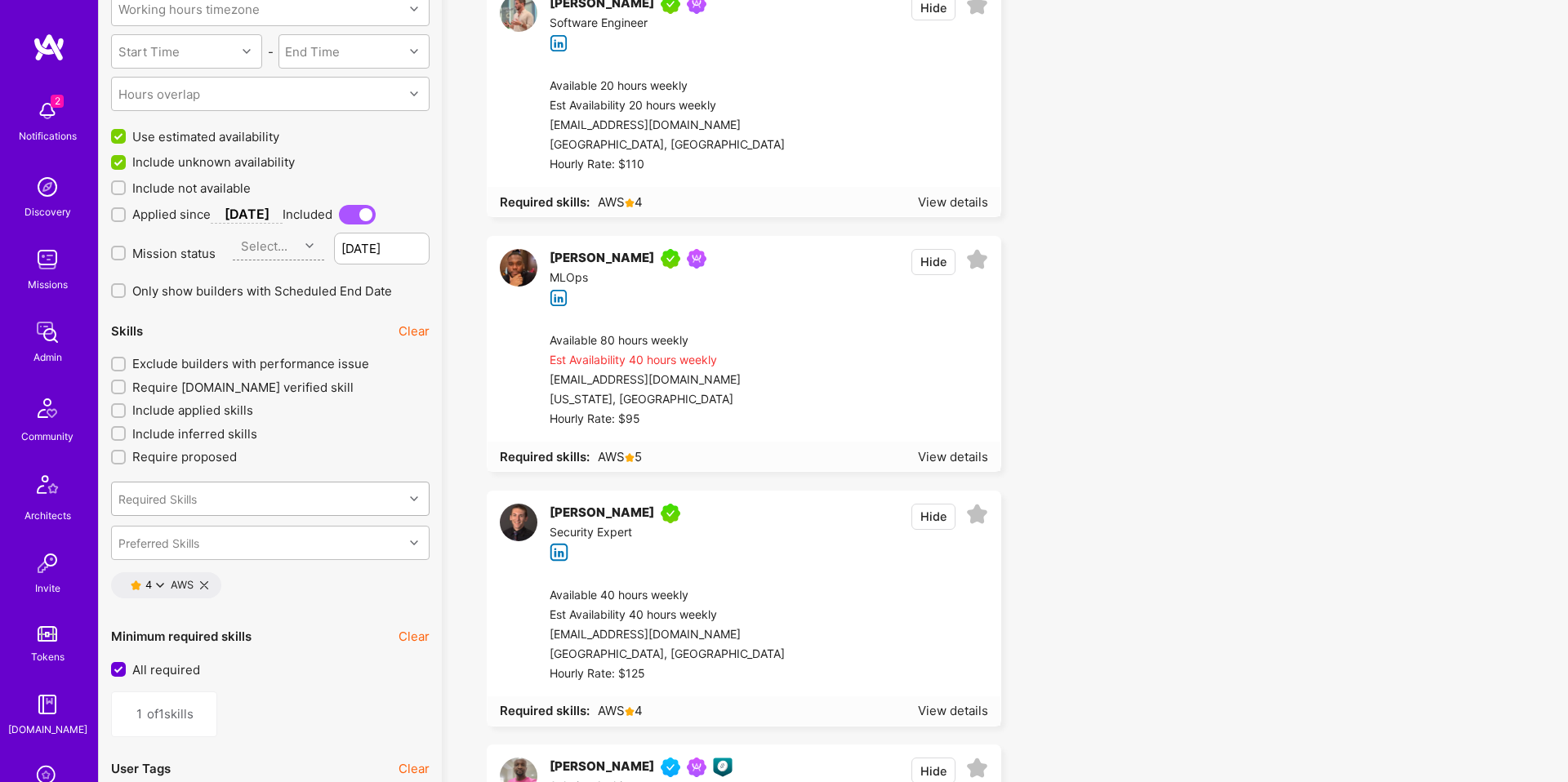 click on "Required Skills" at bounding box center [257, 499] 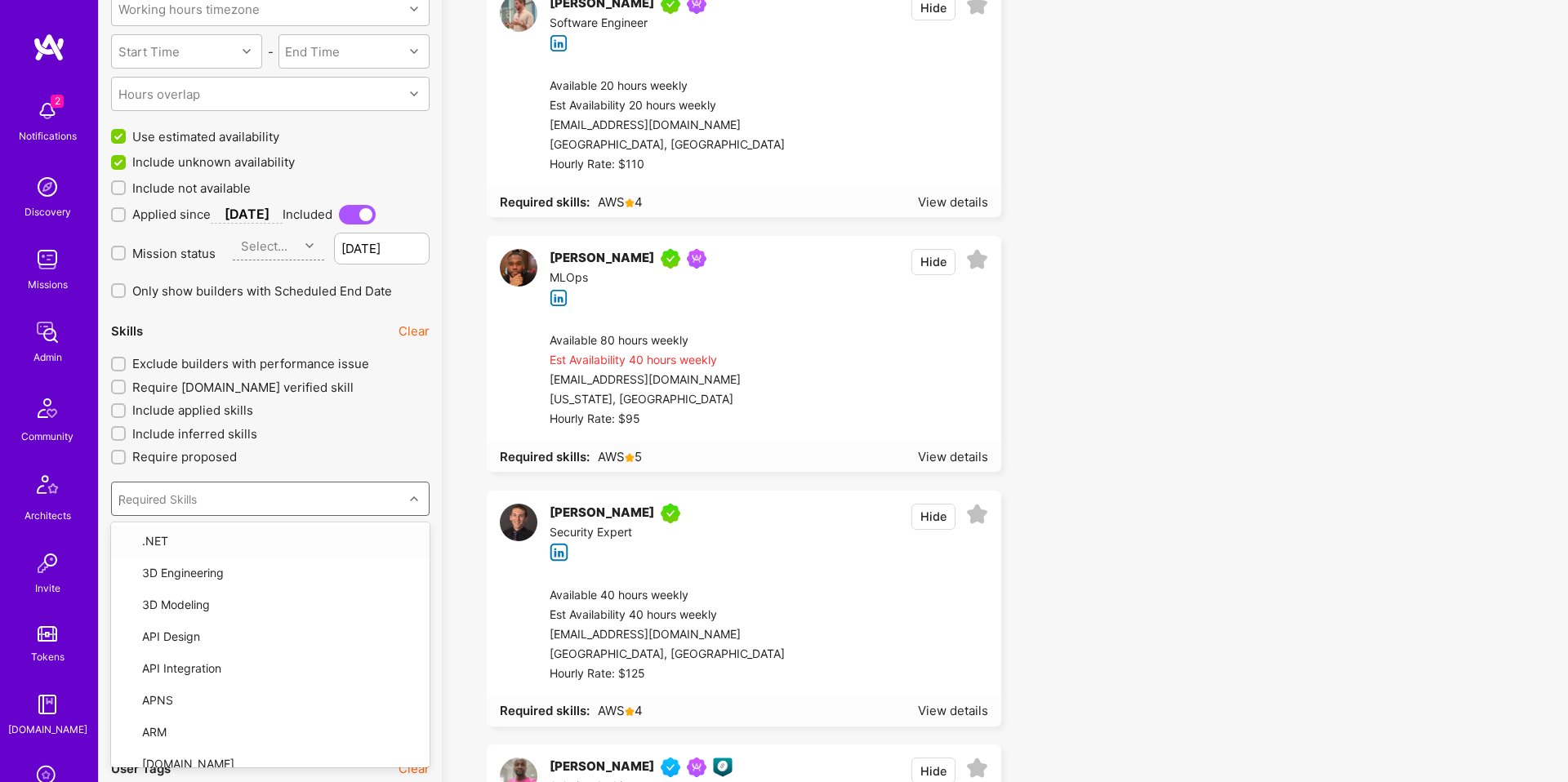 type on "pyt" 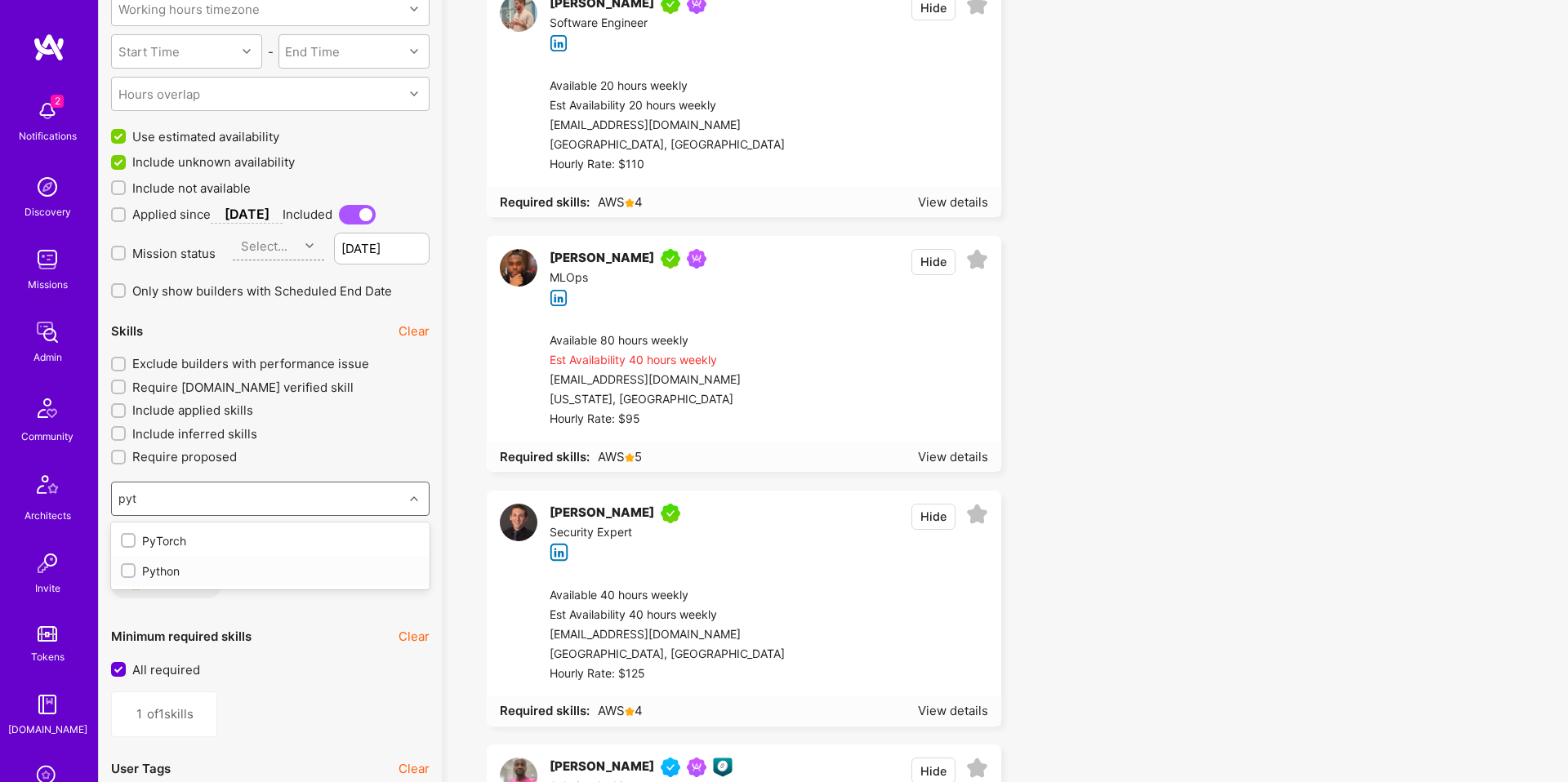 click on "Python" at bounding box center (270, 571) 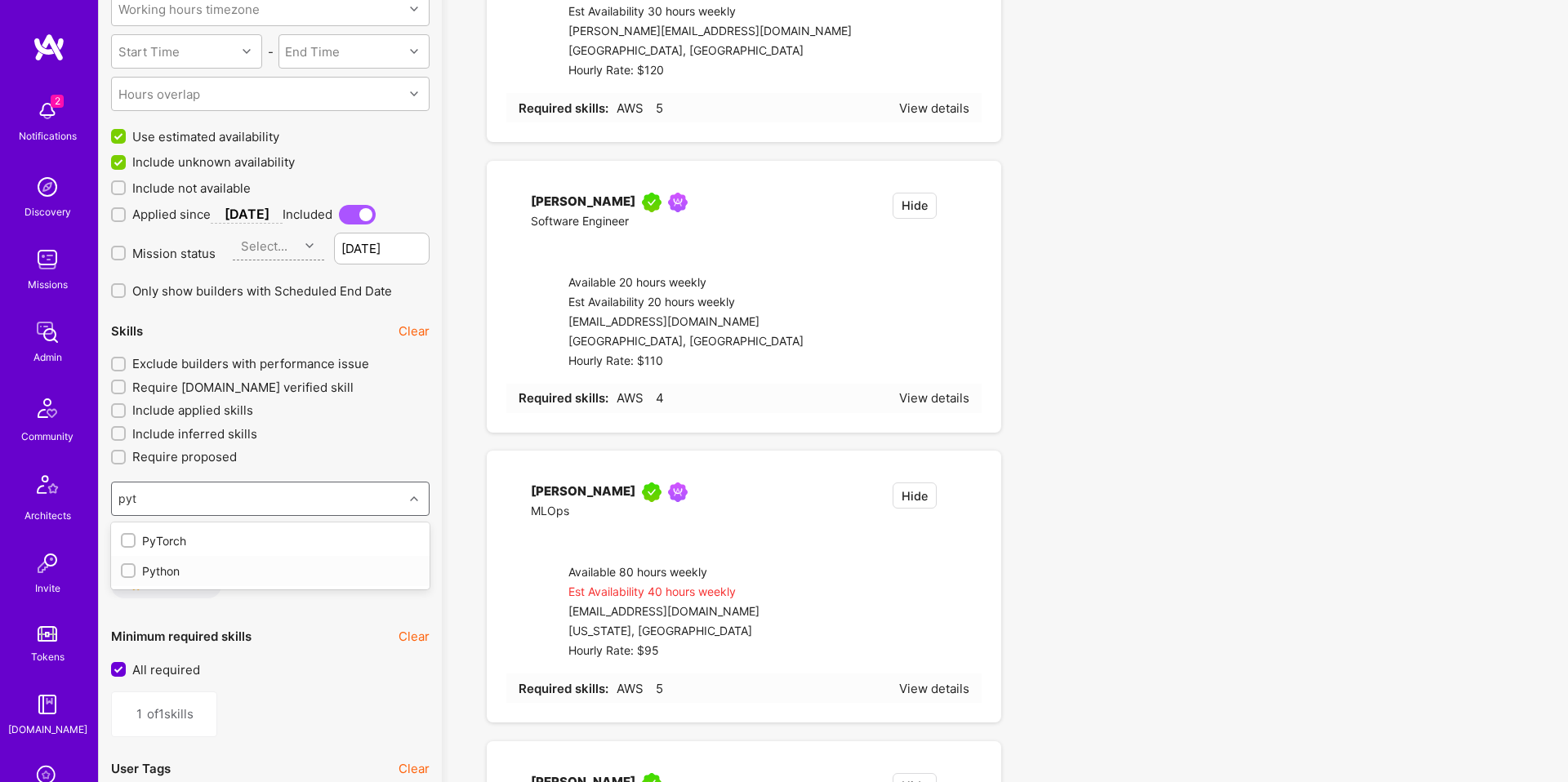 type 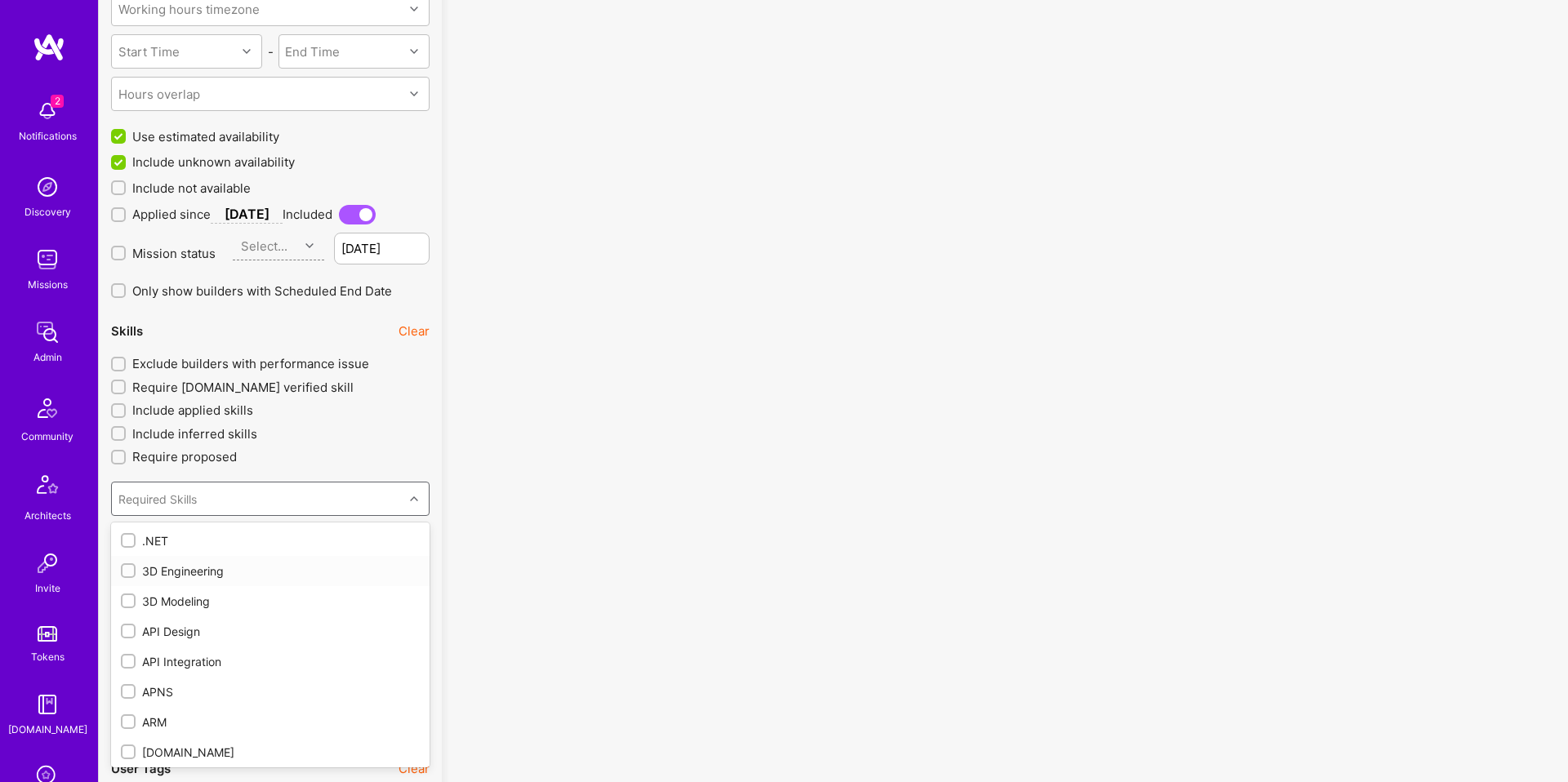 checkbox on "true" 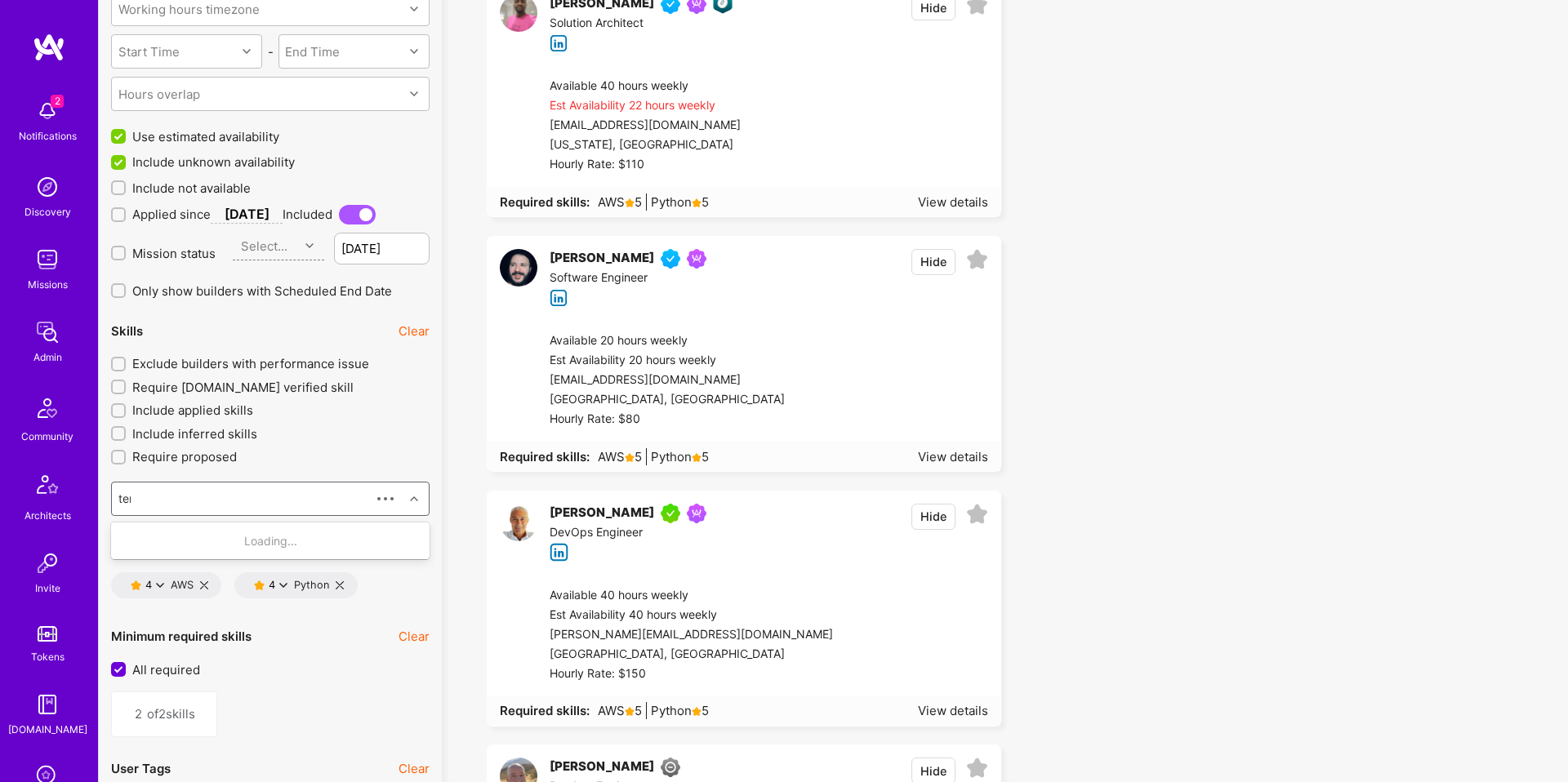 type on "terr" 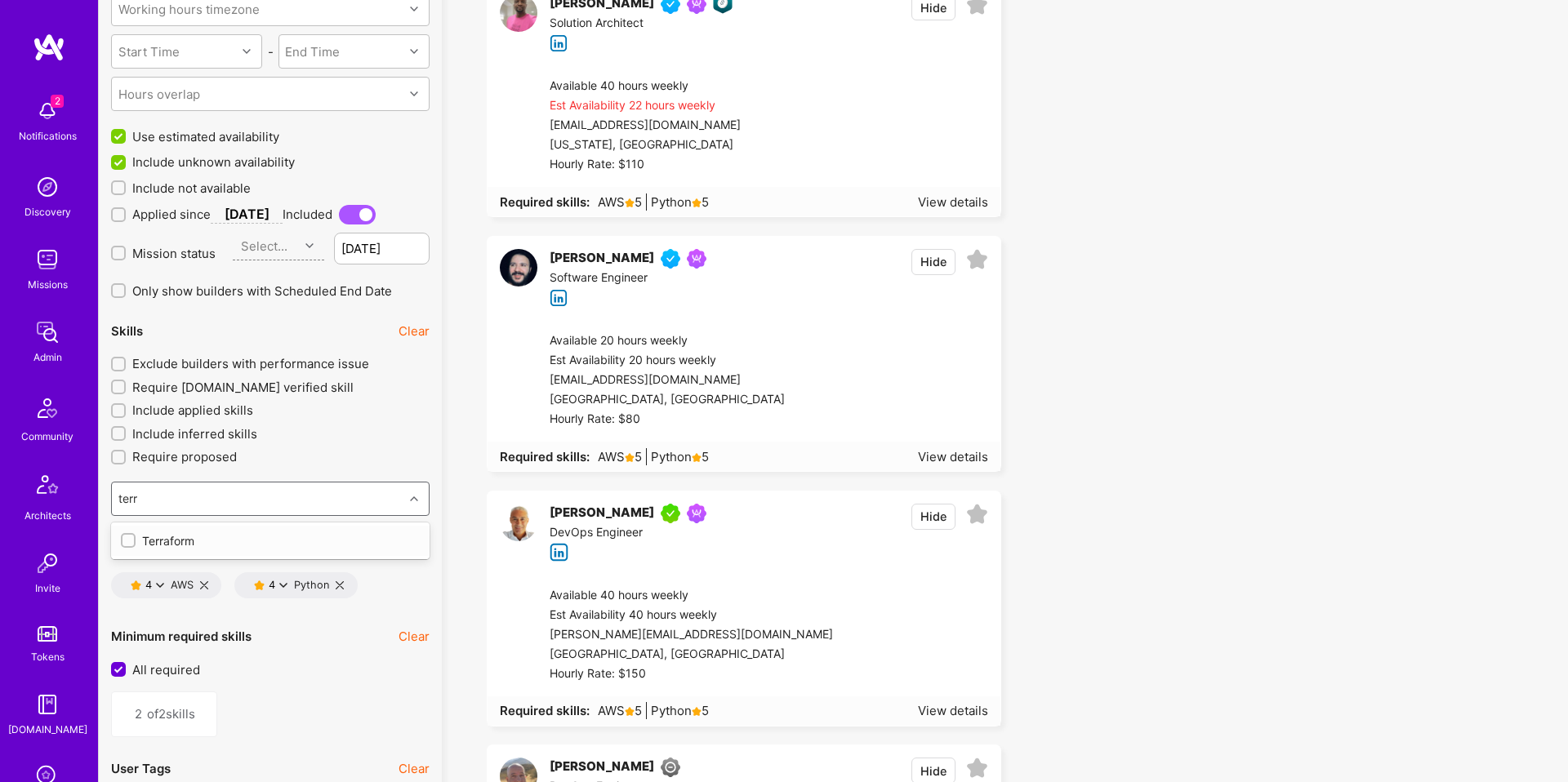 click on "Terraform" at bounding box center [270, 540] 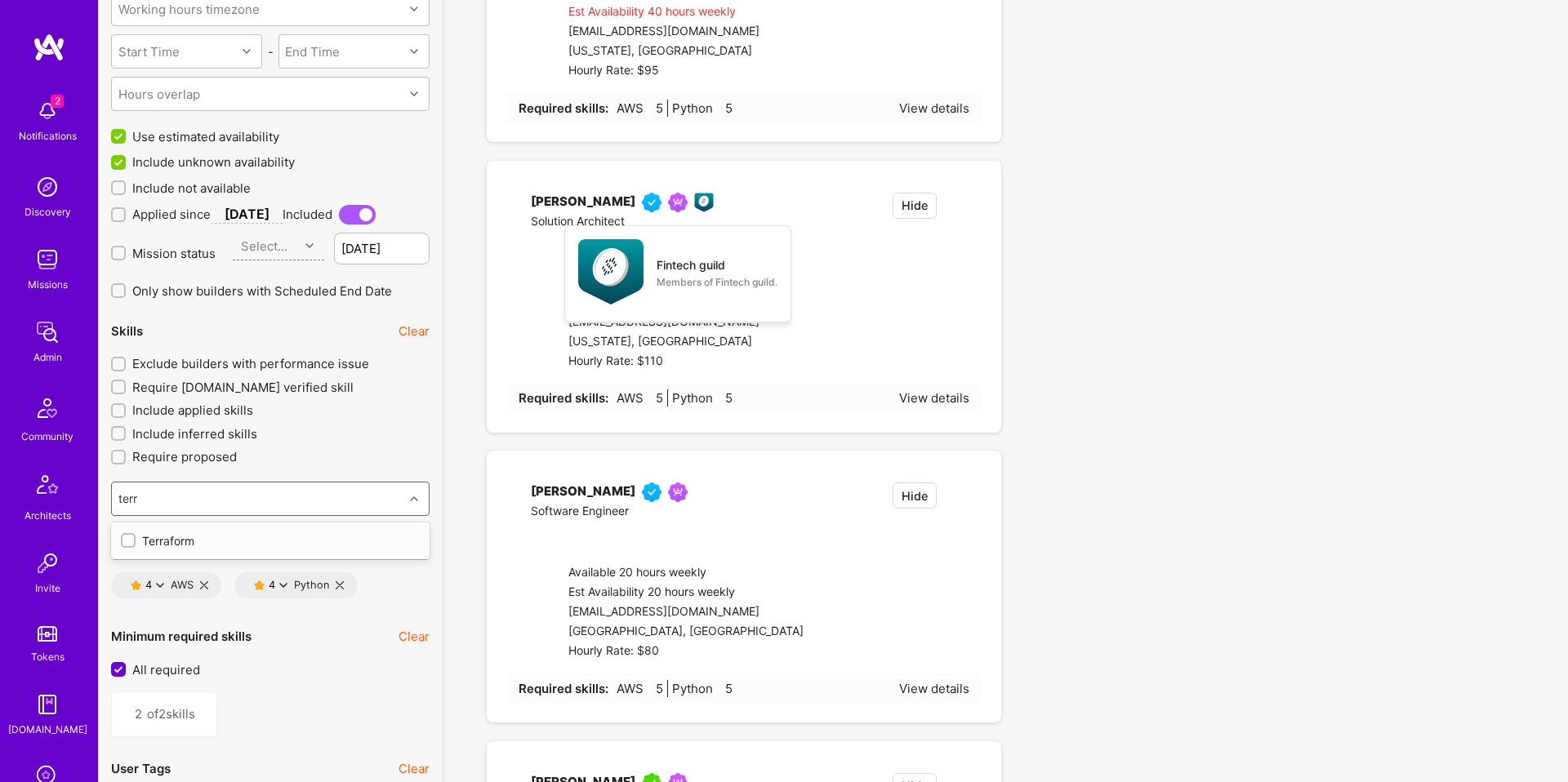 type 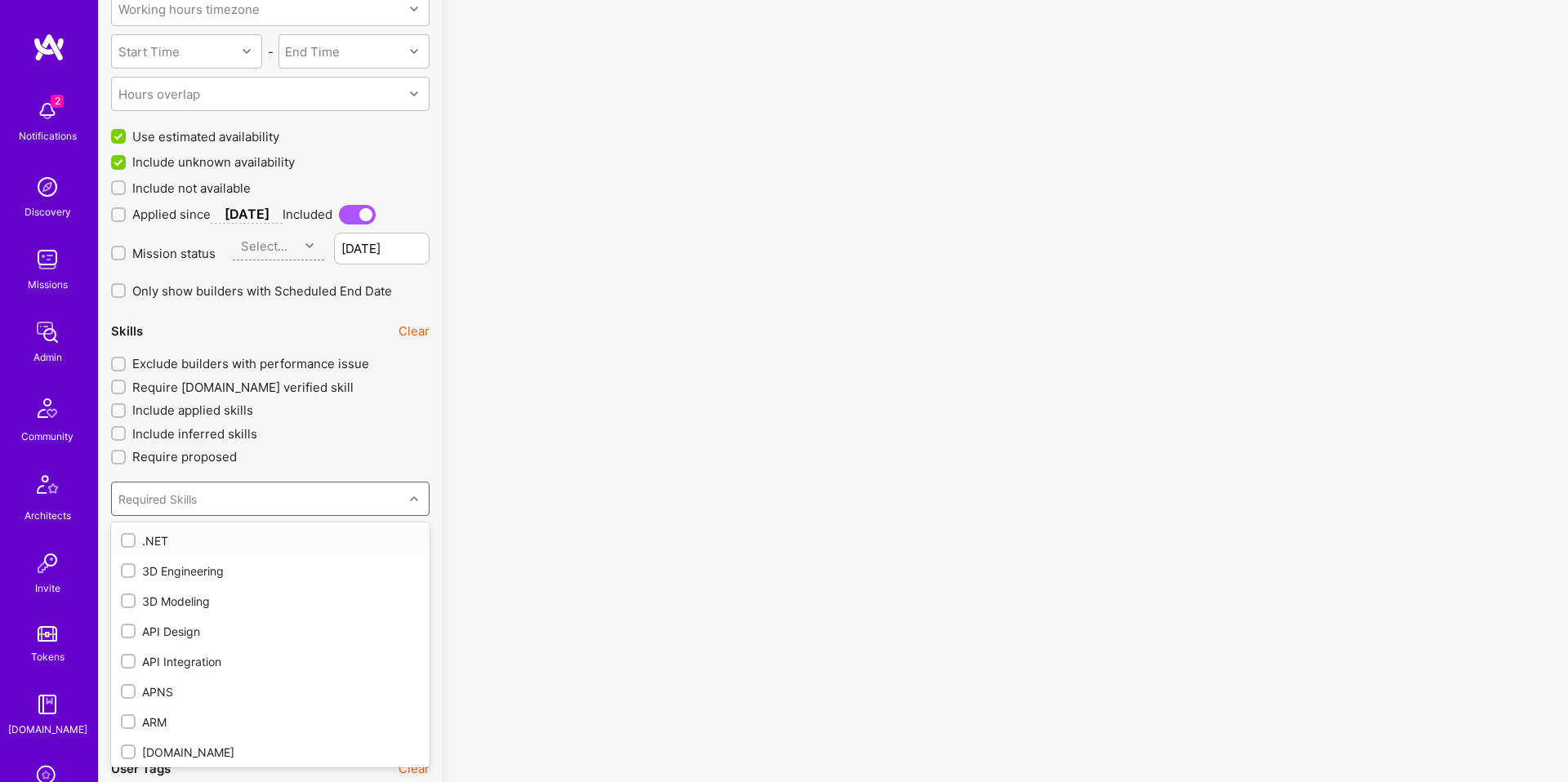 checkbox on "true" 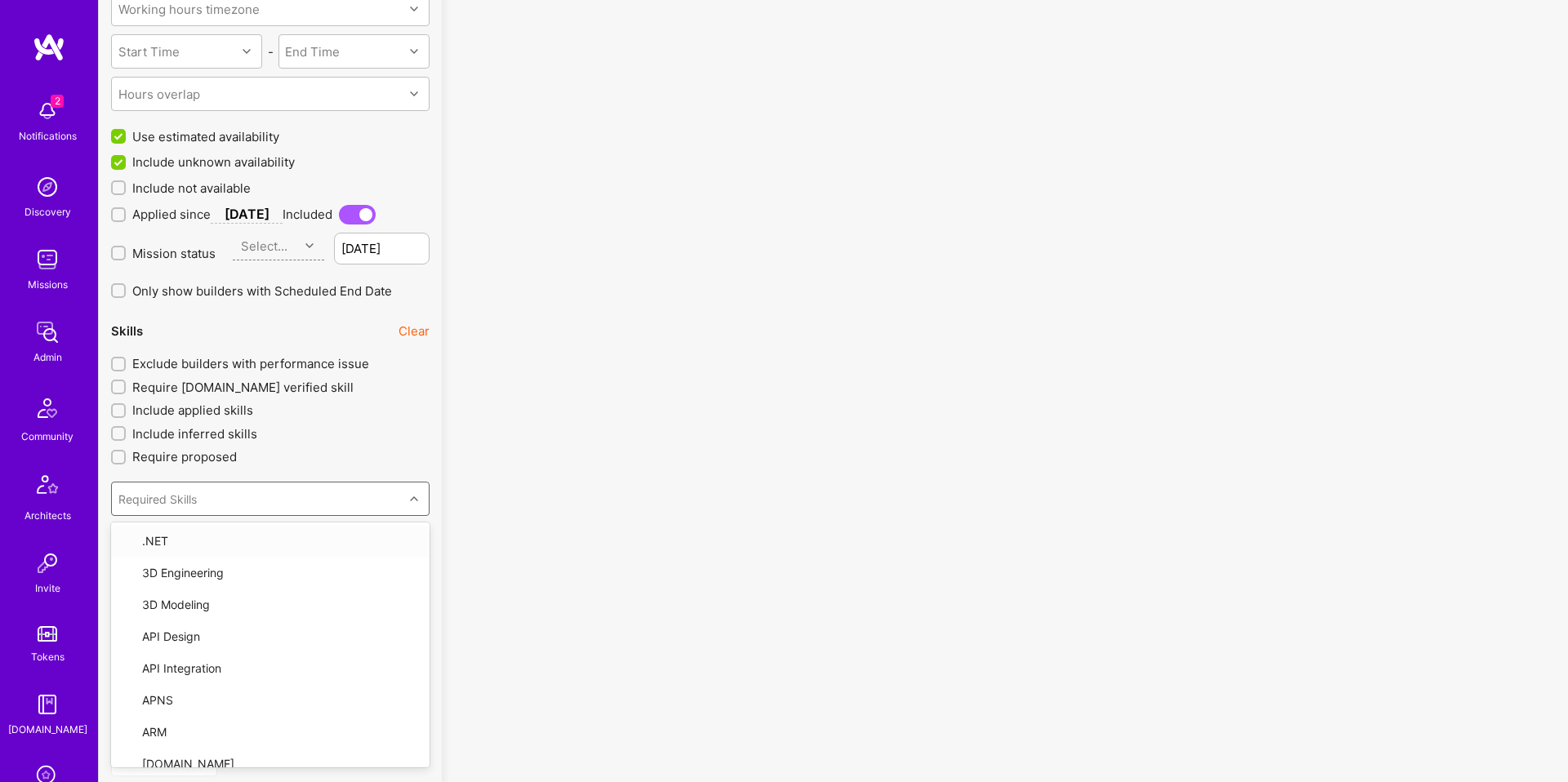 click on "Not sure what it all means? Semantic Search Clear Builder count from semantic search 150 Ignore targeter filters (pure semantic search) Keyword Search Clear "IAM"  and  "EC2"  and  "EKS" "IAM" and "EC2" and "EKS" Keyword sources Select All Select keyword sources Use query for sorting Reset all filters Specializations Clear Require main specialization Require been on a role Include adjacent roles Include inferred roles Require proposed Specializations 1  /  69 DevOps Engineer (Core) Trusted Talent Profile Clear Use Trusted Talent Profile Mission Context Clear Choose a mission... Management Experience Clear Required   Zero to One Experience Clear Has Zero to One Experience Required Companies Clear
Starred Builders Clear Select an account Availability Clear [DATE] hrs/wk Working Hours Working hours timezone Start Time  -  End Time Hours overlap Use estimated availability Include unknown availability Include not available Applied since [DATE] Included Mission status Select... [DATE] Skills Clear ARM" at bounding box center (270, 1105) 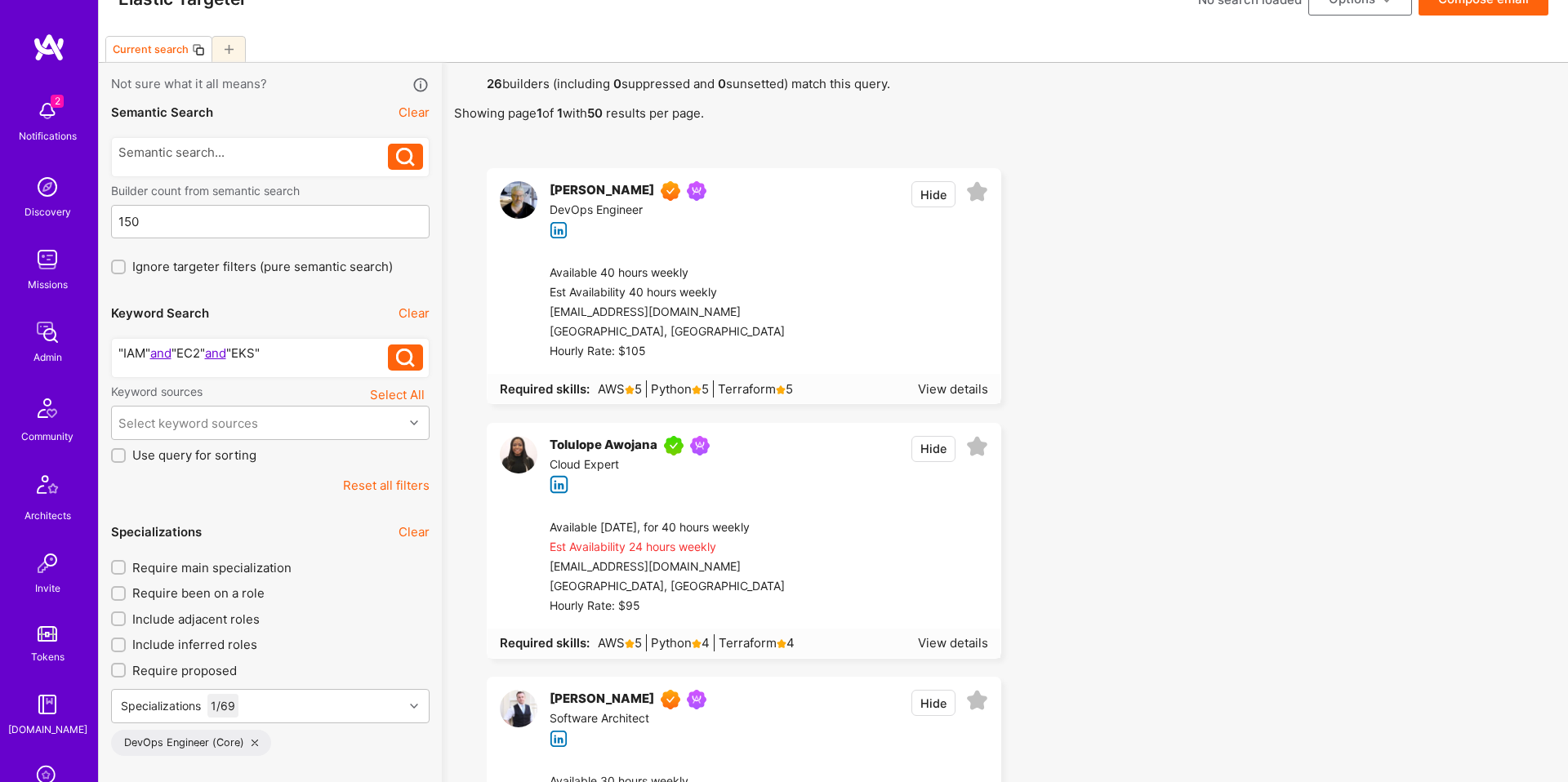 scroll, scrollTop: 43, scrollLeft: 0, axis: vertical 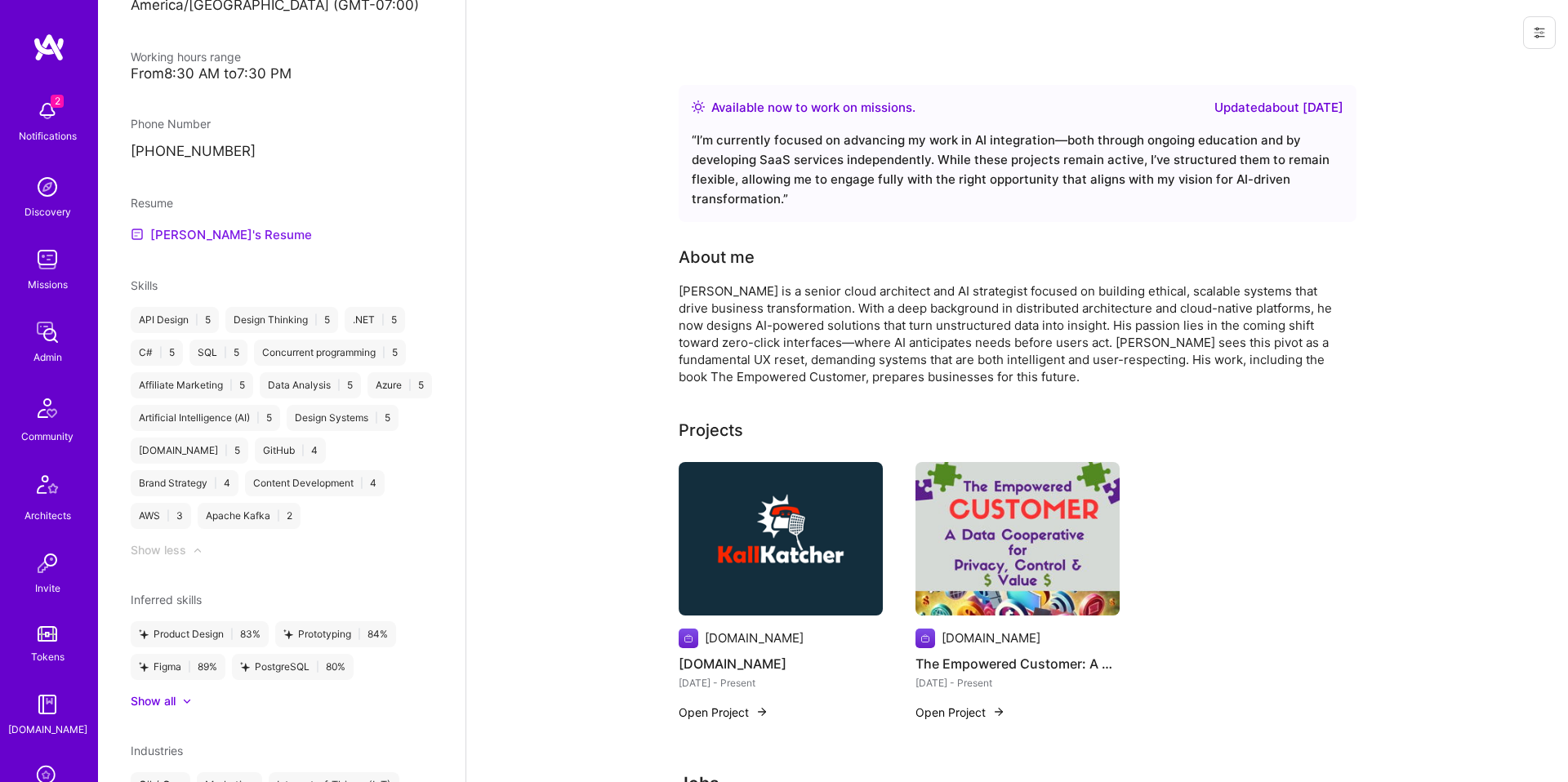 click on "Richard's Resume" at bounding box center (221, 234) 